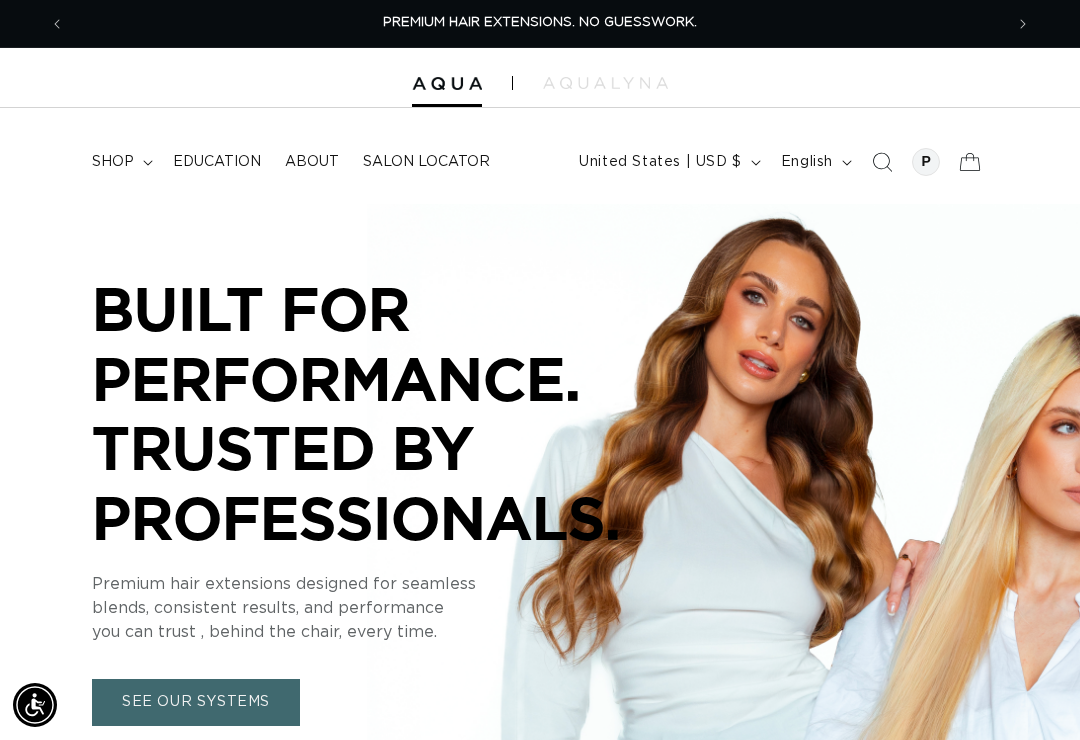 scroll, scrollTop: 0, scrollLeft: 0, axis: both 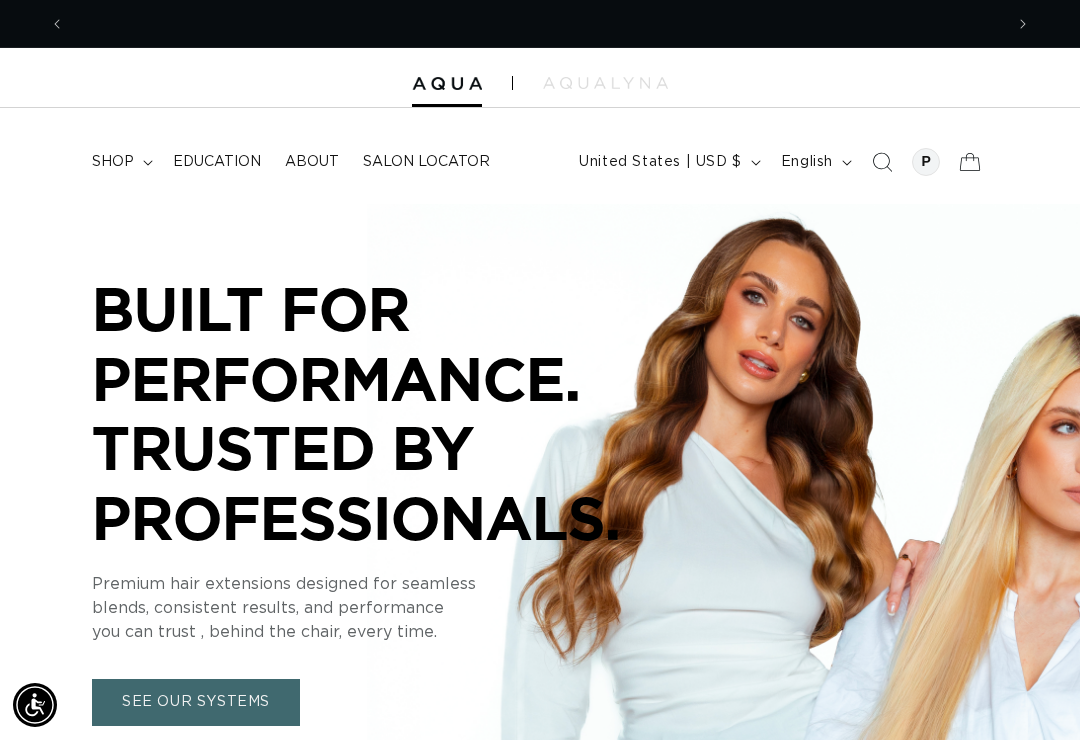 click on "shop" at bounding box center (120, 162) 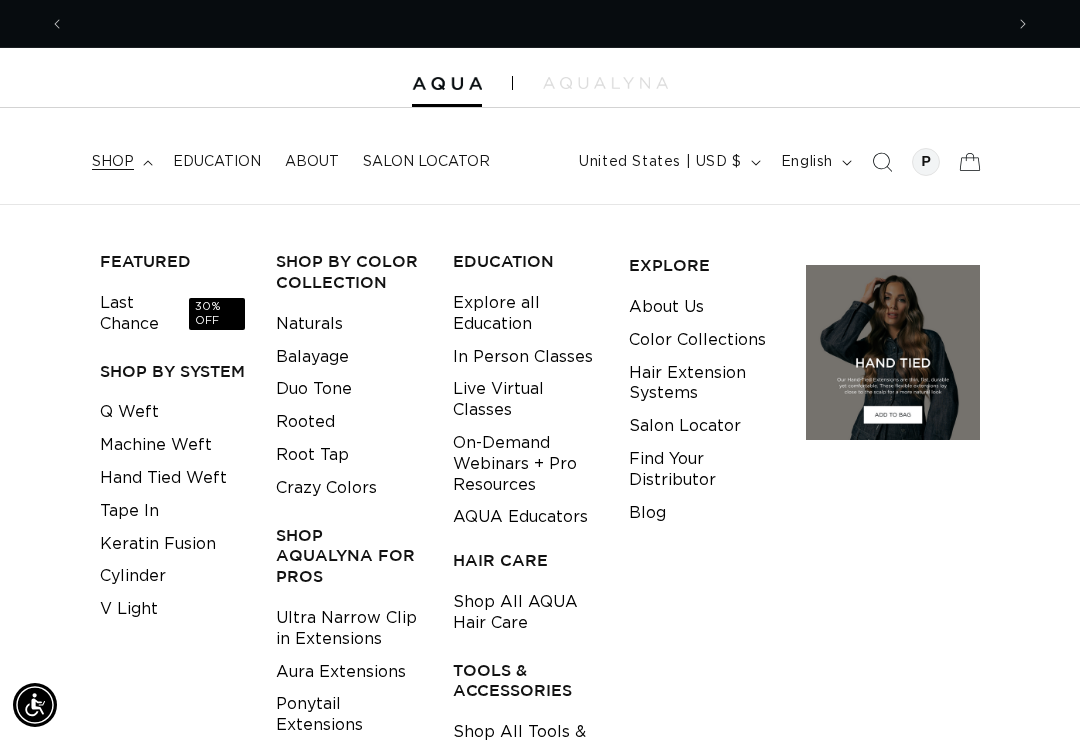 scroll, scrollTop: 0, scrollLeft: 0, axis: both 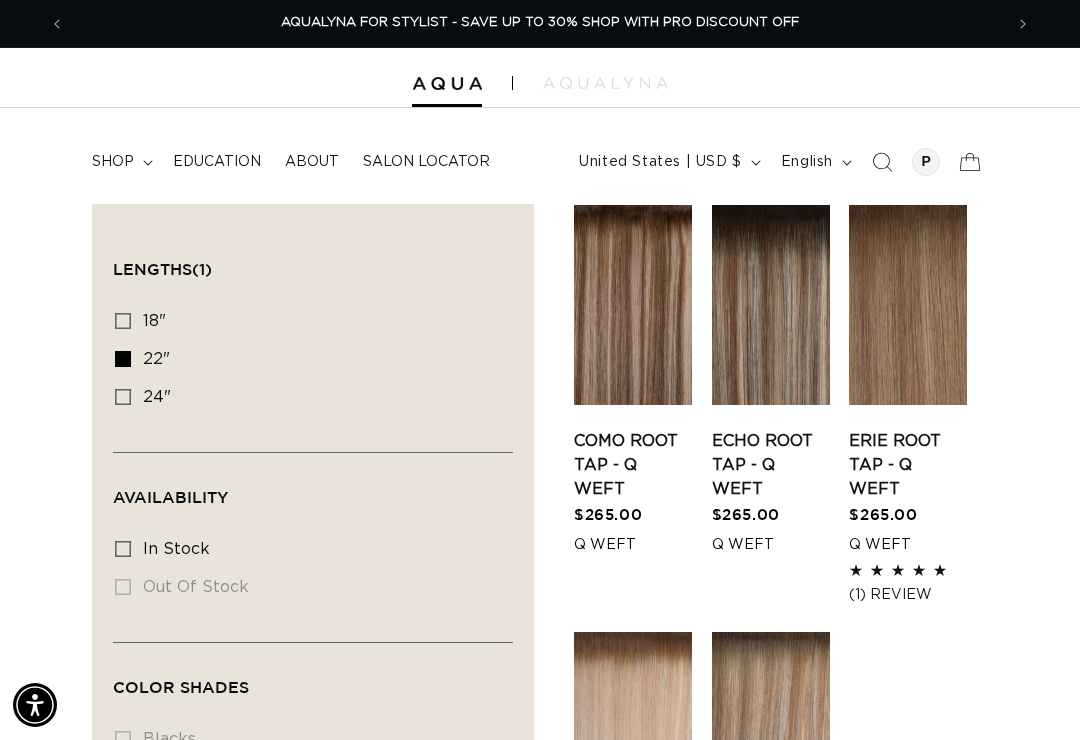 click on "22"
22" (5 products)" at bounding box center (307, 360) 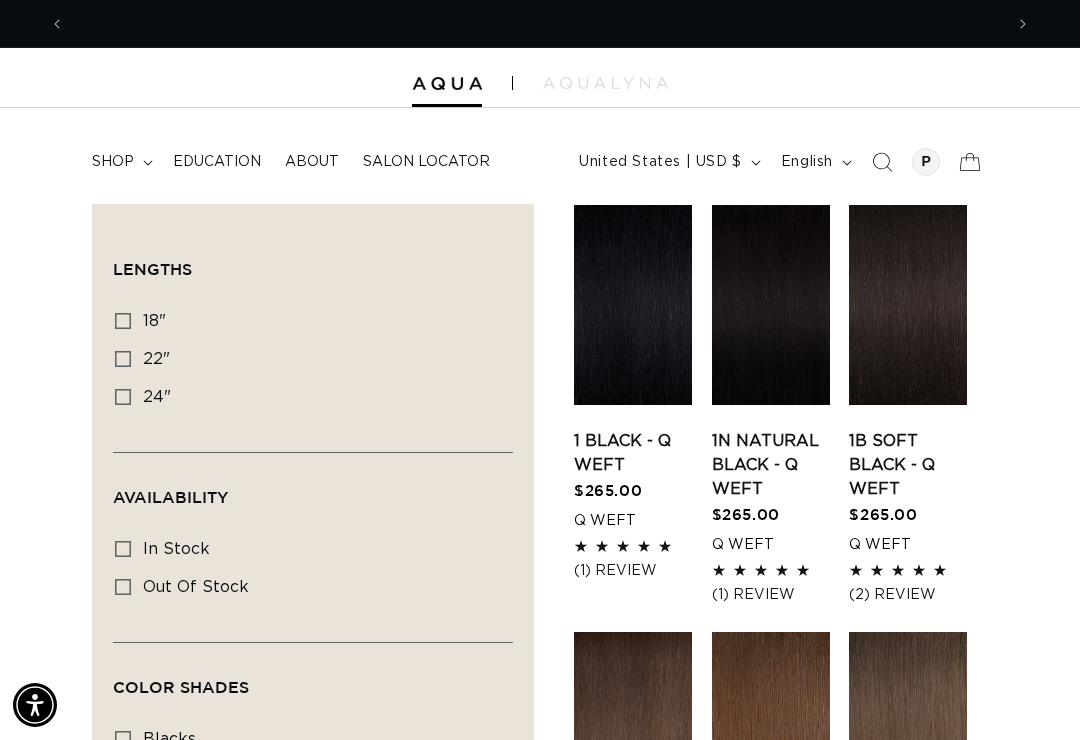 scroll, scrollTop: 0, scrollLeft: 0, axis: both 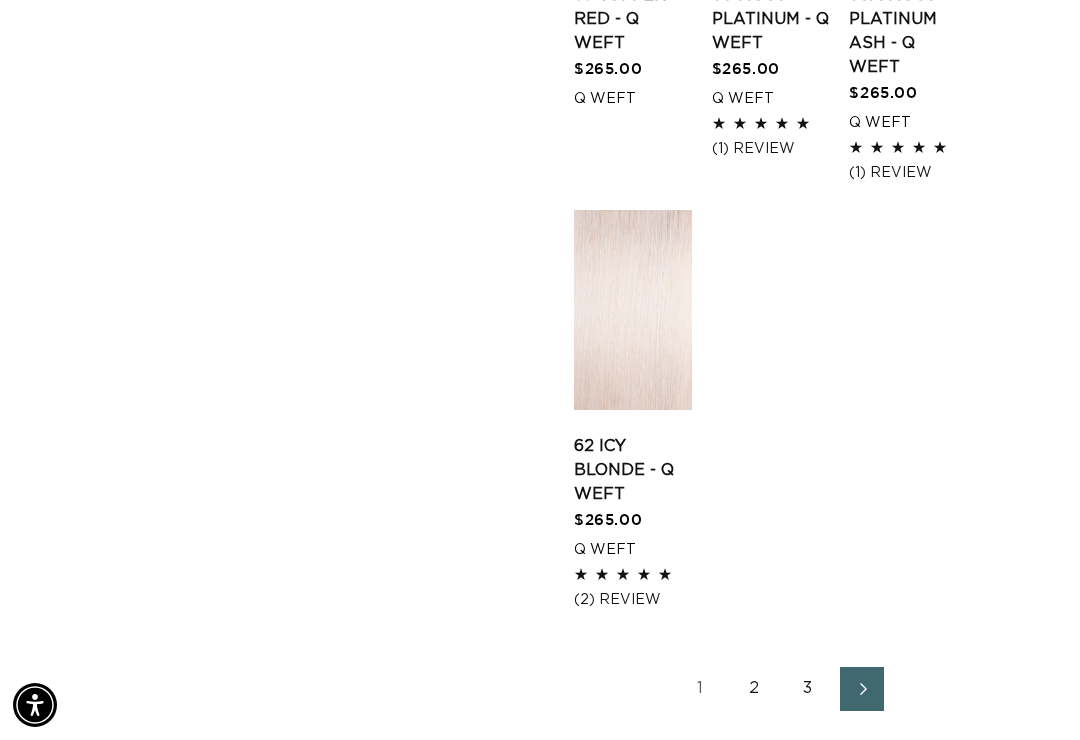 click on "2" at bounding box center [754, 689] 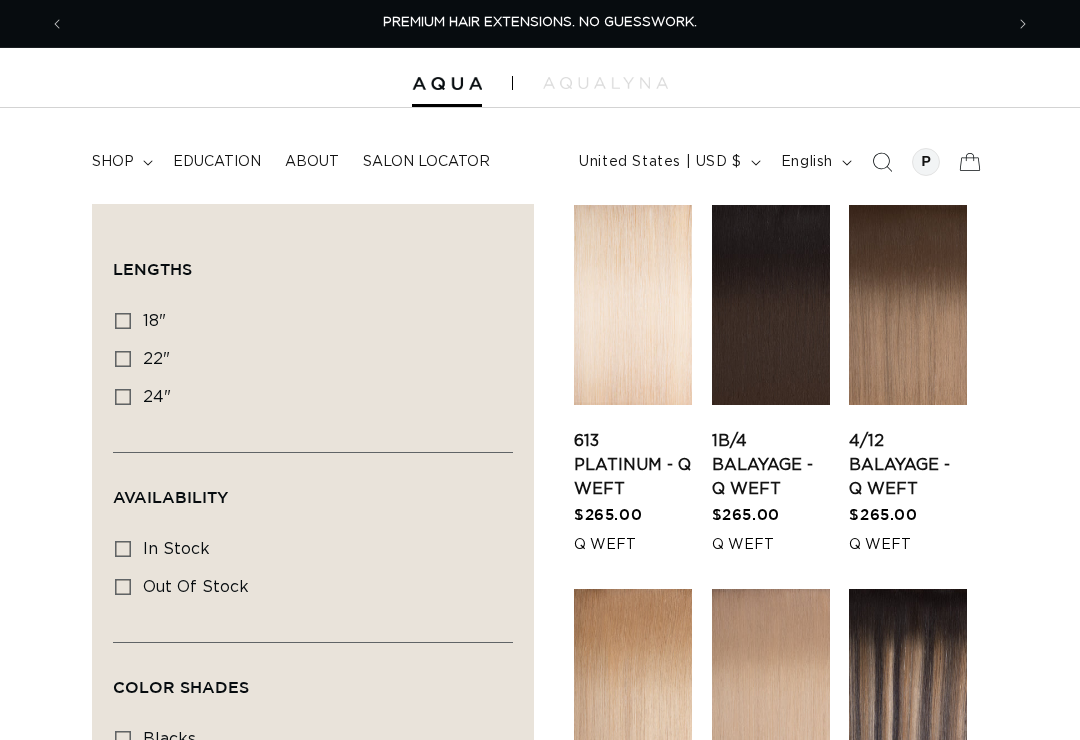 scroll, scrollTop: 0, scrollLeft: 0, axis: both 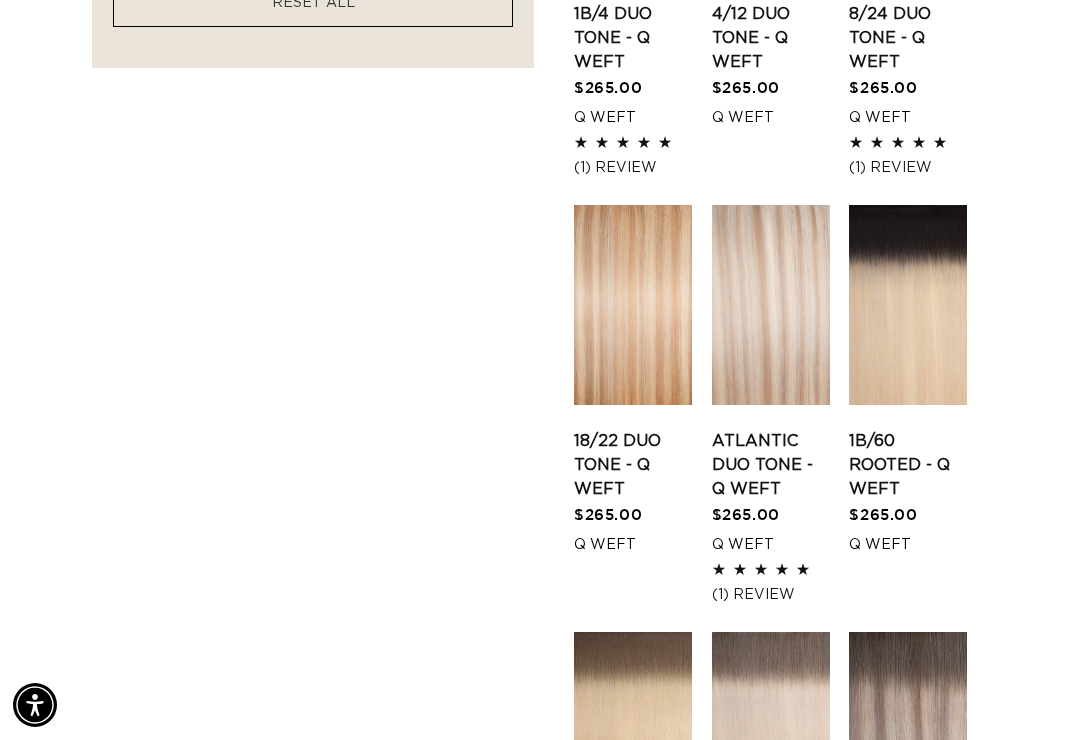 click on "Atlantic Duo Tone - Q Weft" at bounding box center [771, 465] 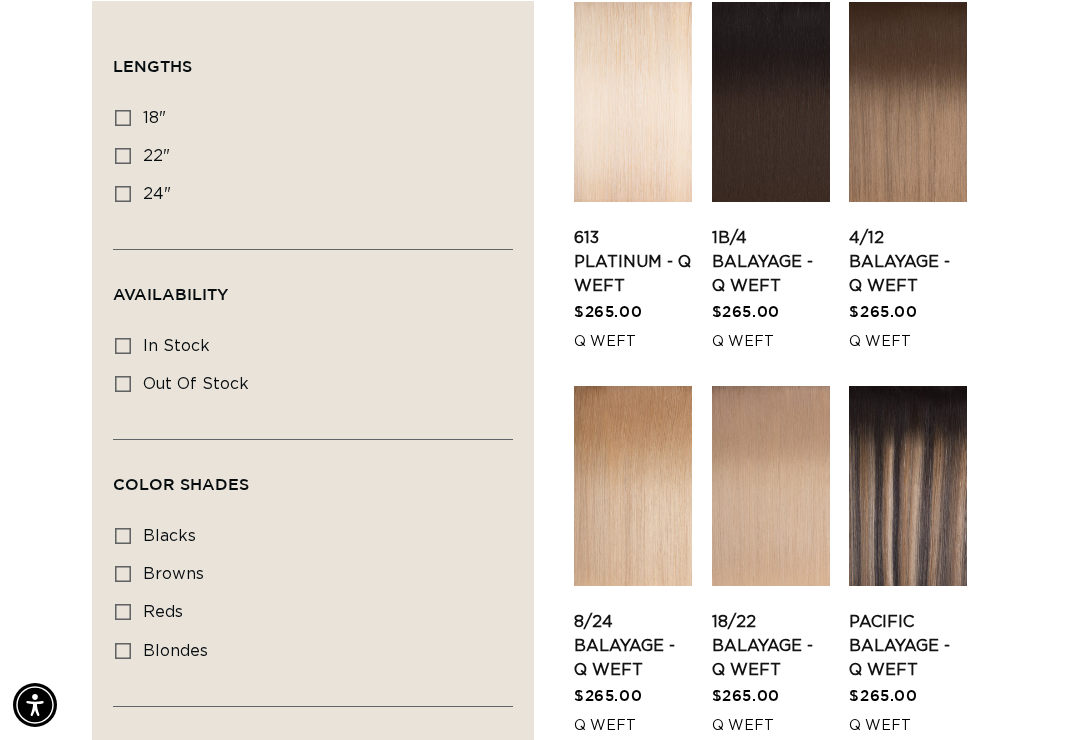 scroll, scrollTop: 0, scrollLeft: 938, axis: horizontal 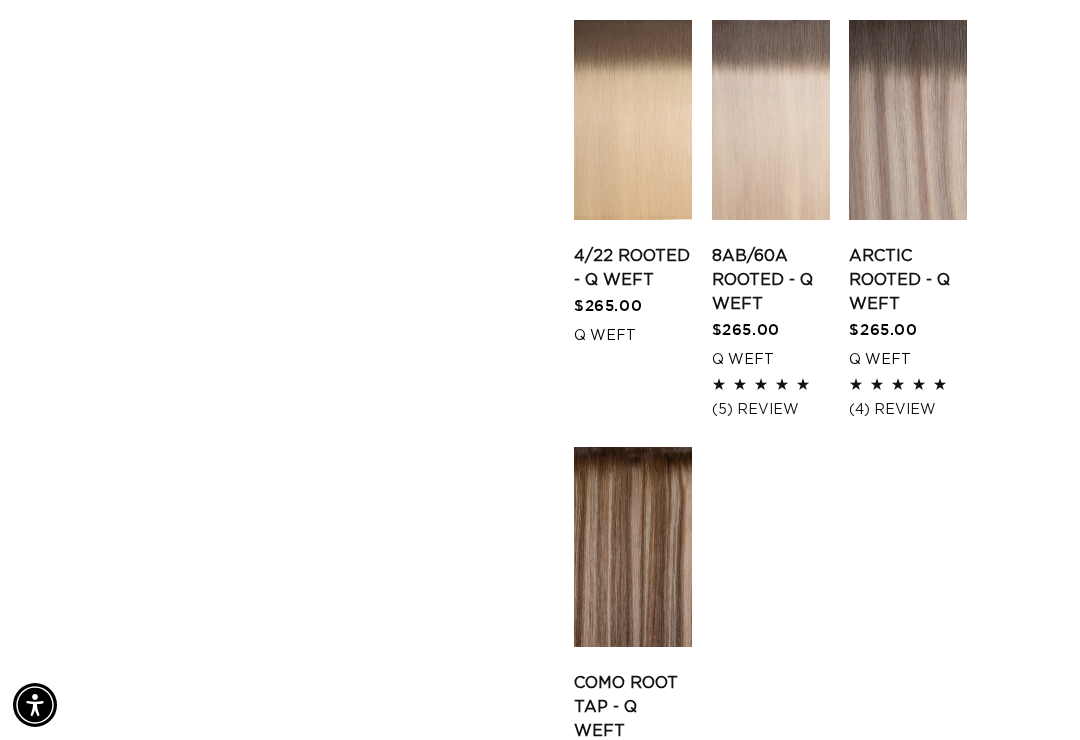 click on "Arctic Rooted - Q Weft" at bounding box center [908, 280] 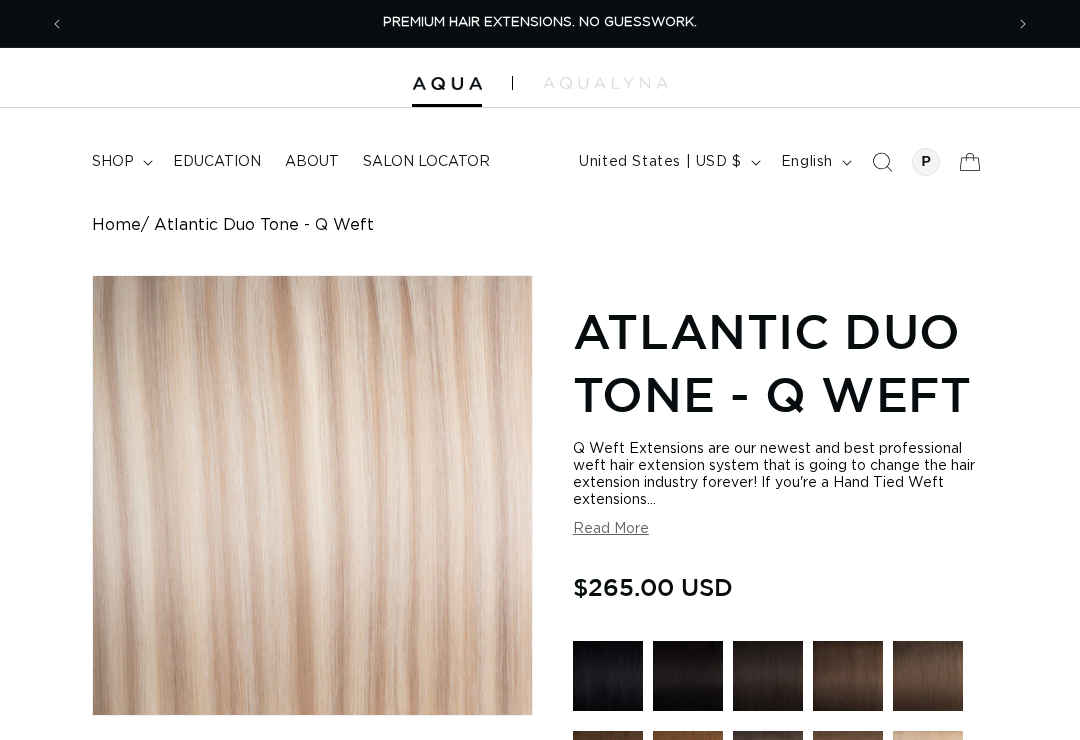 scroll, scrollTop: 0, scrollLeft: 0, axis: both 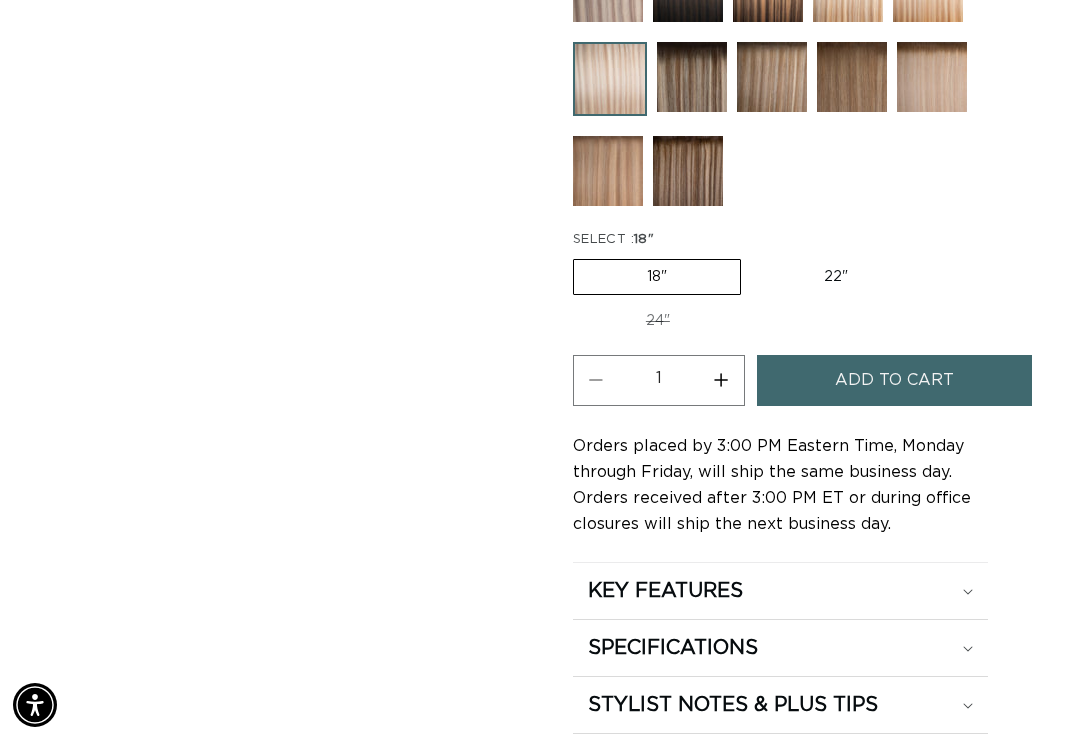 click on "22" Variant sold out or unavailable" at bounding box center [836, 277] 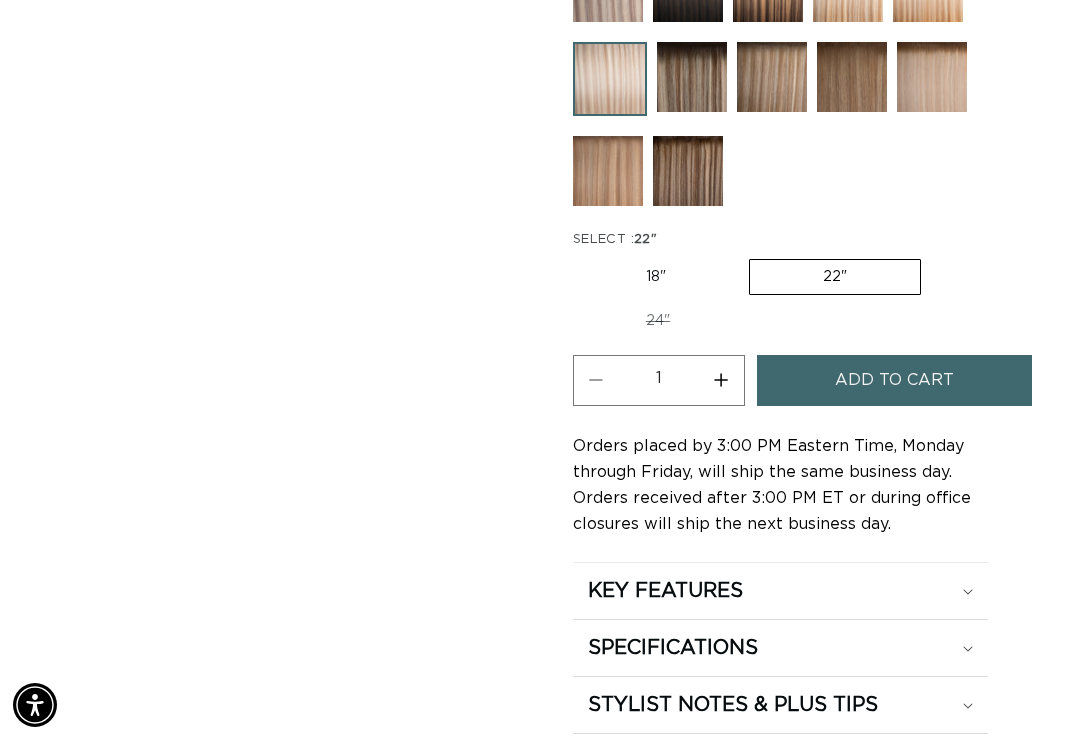 scroll, scrollTop: 0, scrollLeft: 938, axis: horizontal 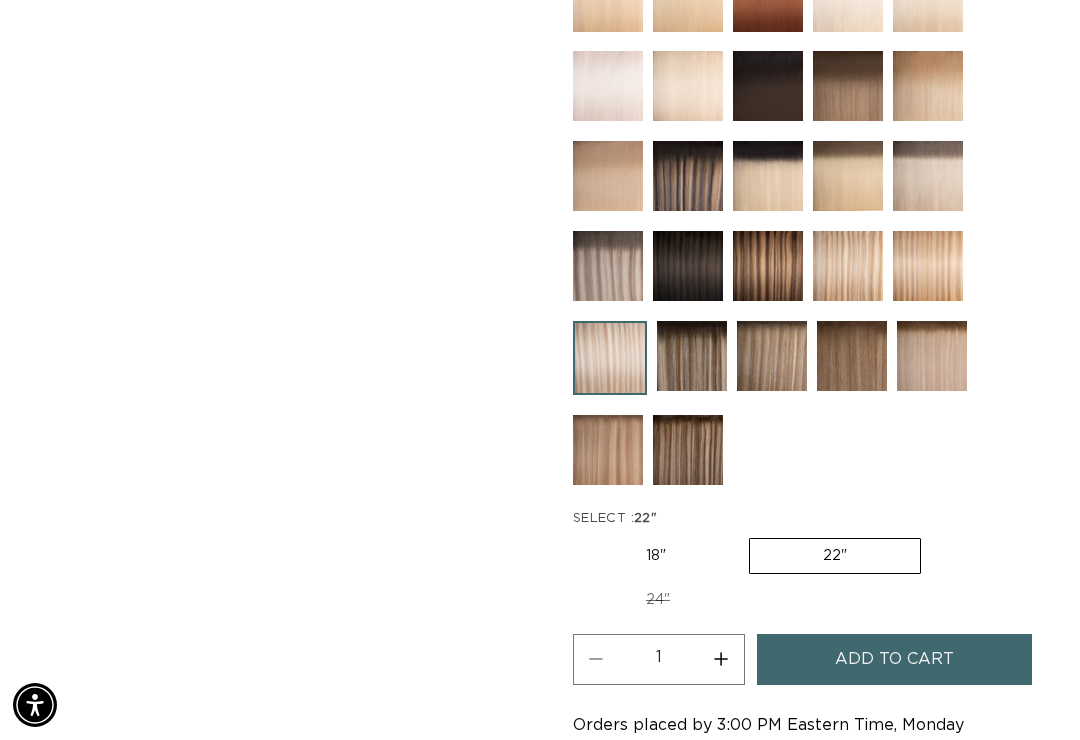 click on "Add to cart" at bounding box center [894, 659] 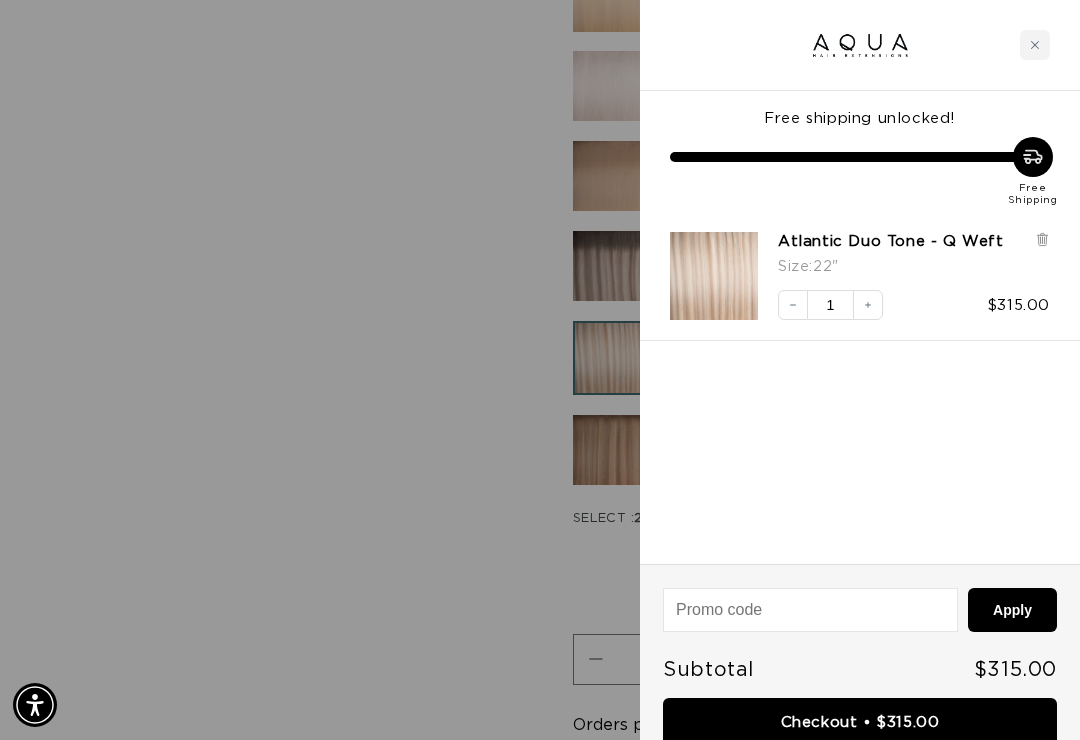 scroll, scrollTop: 0, scrollLeft: 938, axis: horizontal 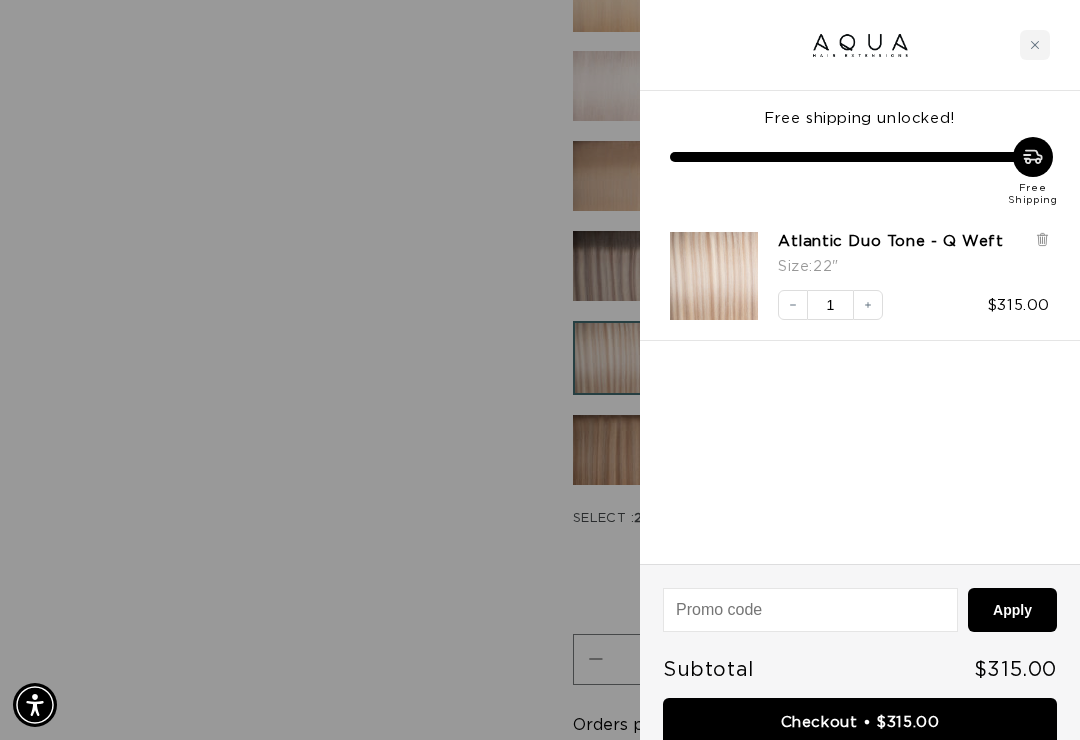 click at bounding box center [1035, 45] 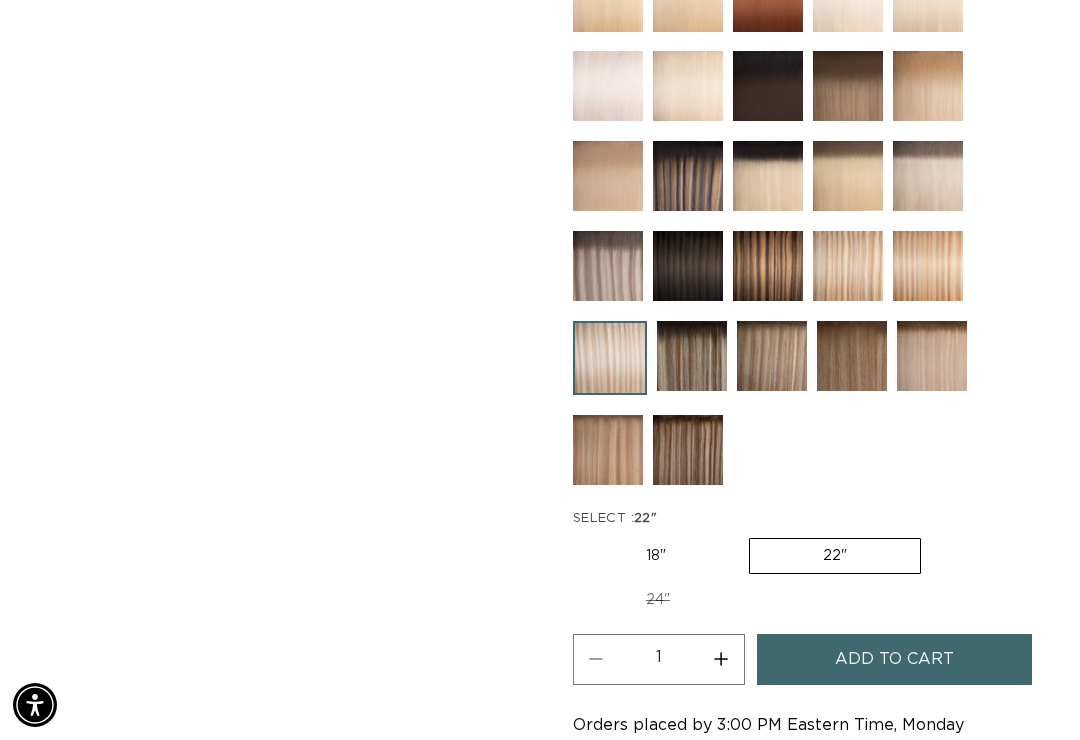 scroll, scrollTop: 0, scrollLeft: 1876, axis: horizontal 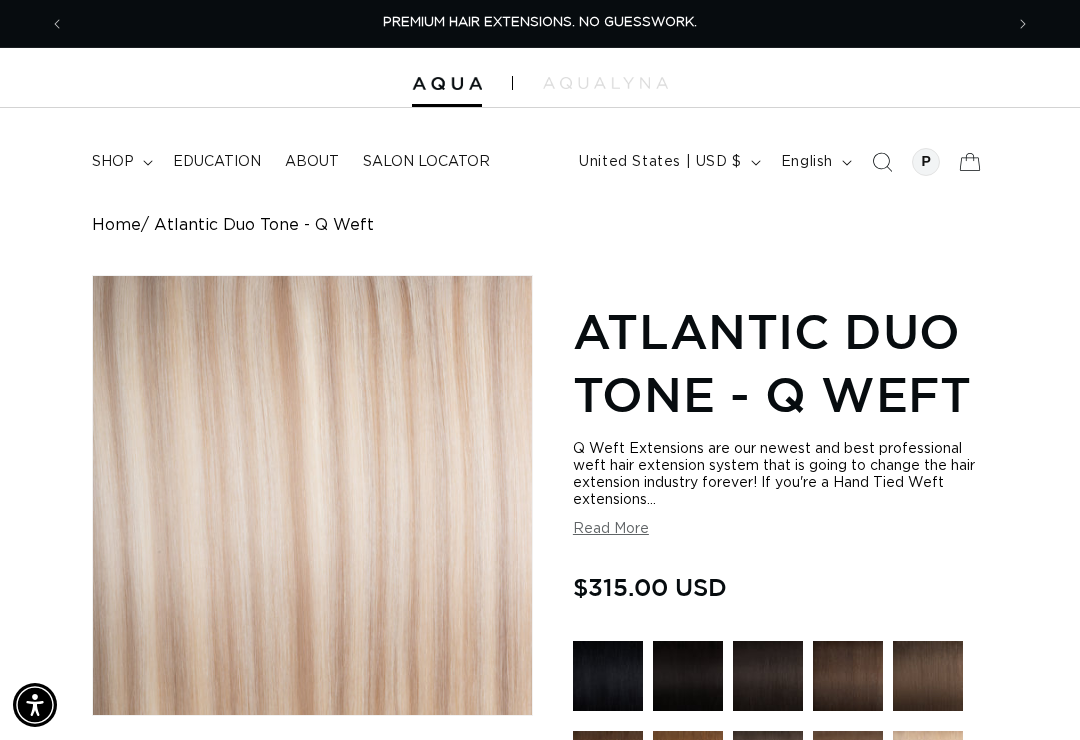 click 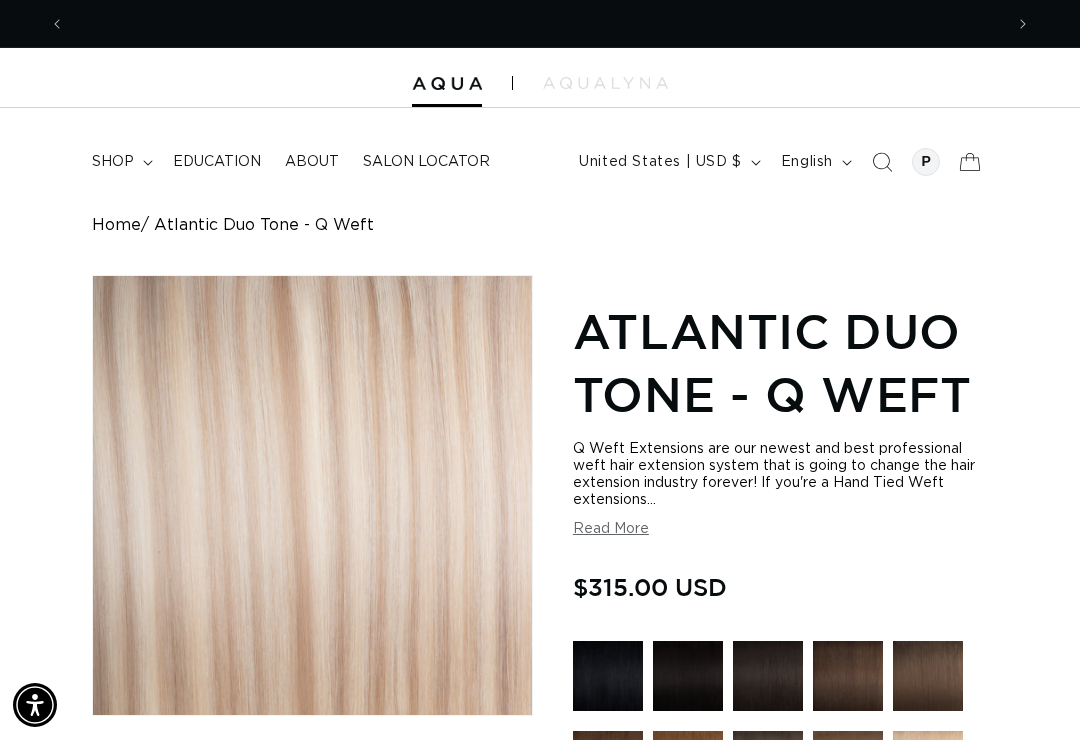 scroll, scrollTop: 0, scrollLeft: 1876, axis: horizontal 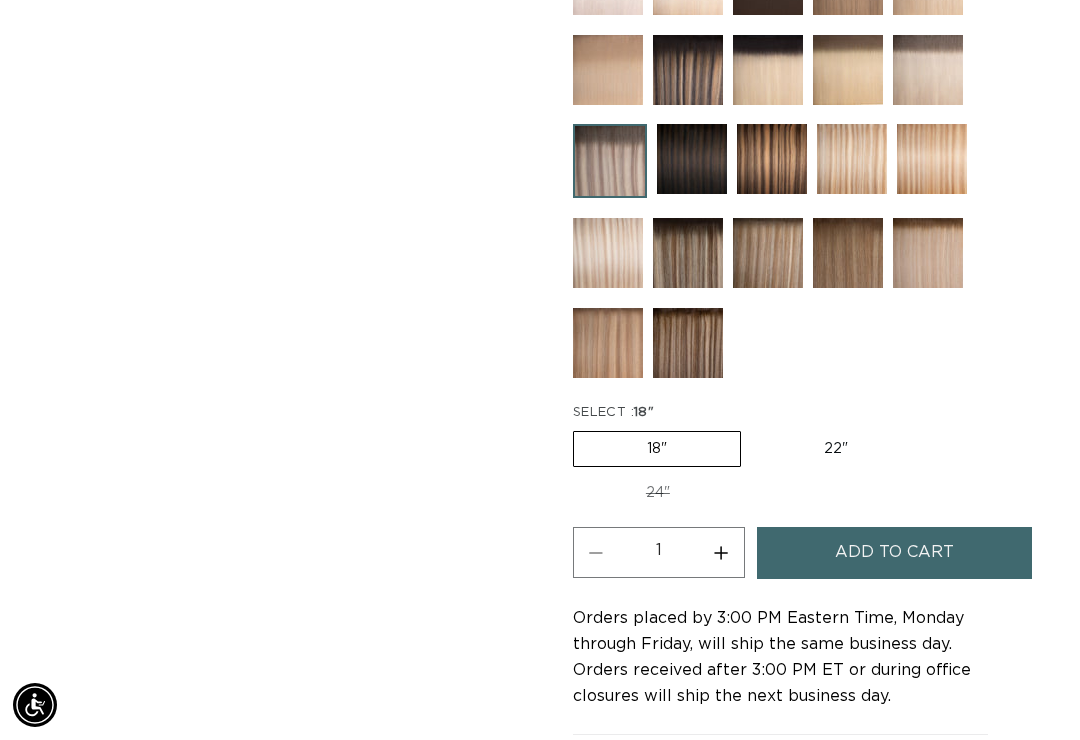 click on "22" Variant sold out or unavailable" at bounding box center [836, 449] 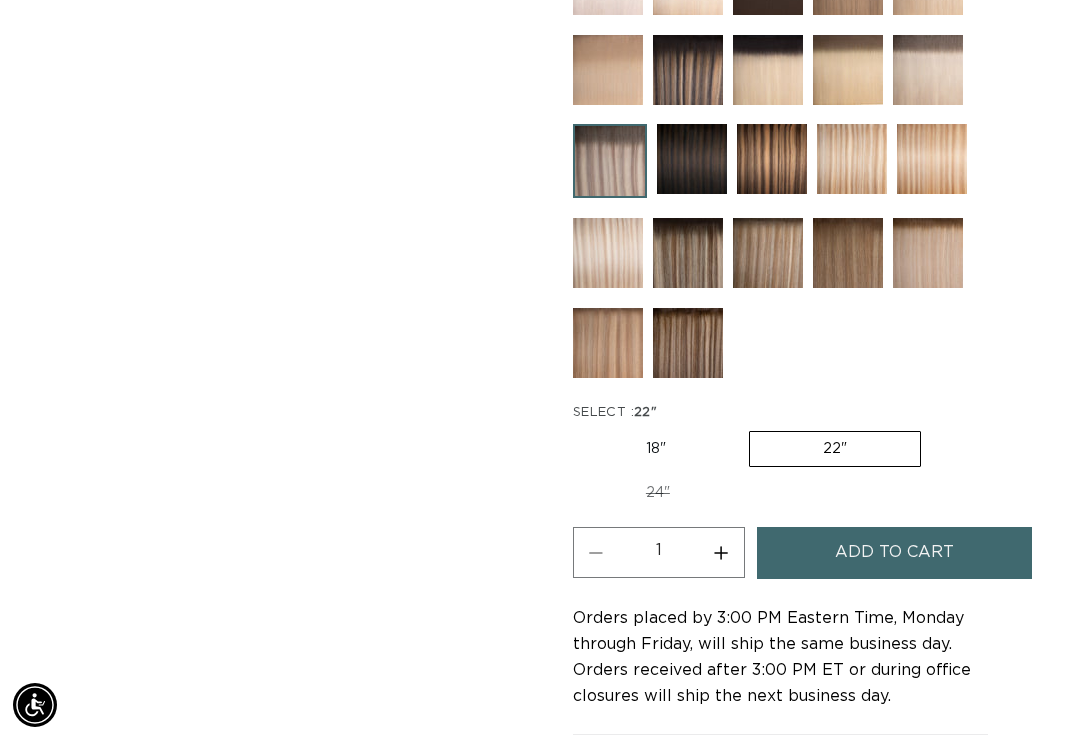 click on "Add to cart" at bounding box center (894, 552) 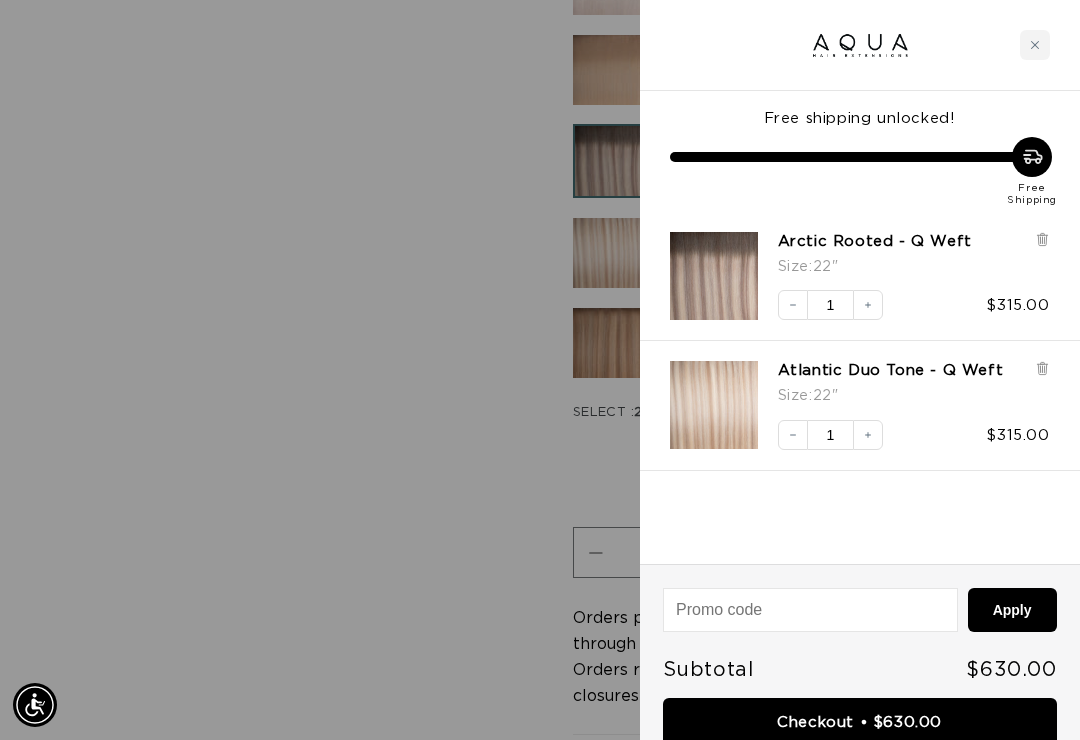 scroll, scrollTop: 0, scrollLeft: 938, axis: horizontal 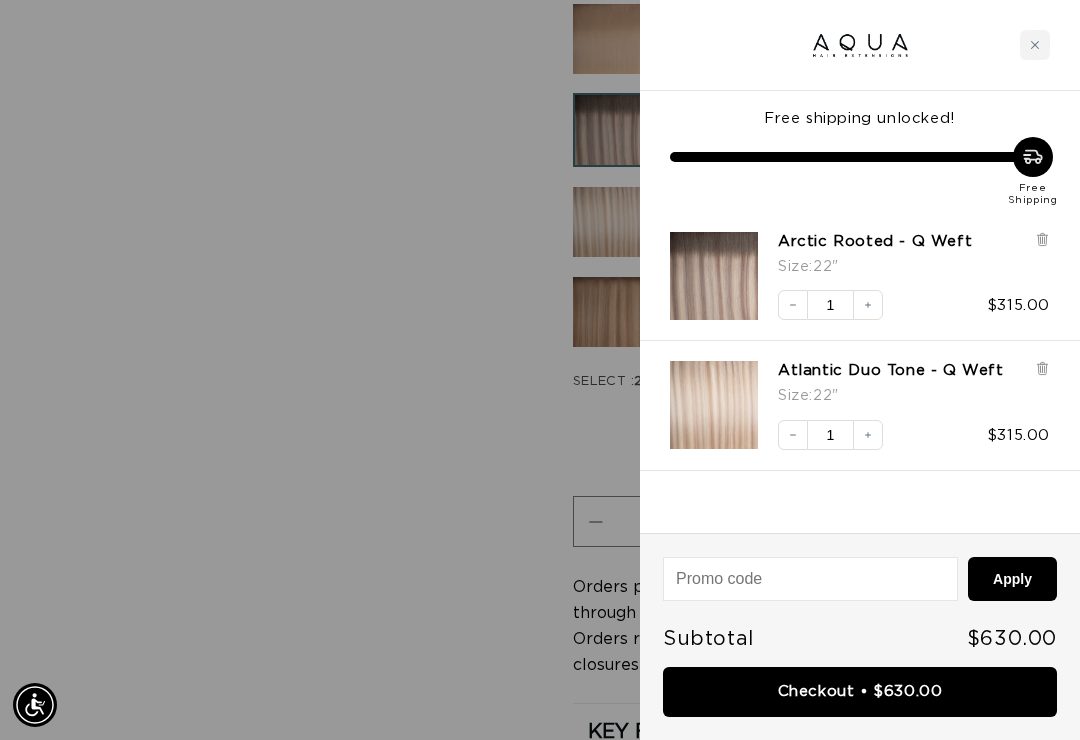click 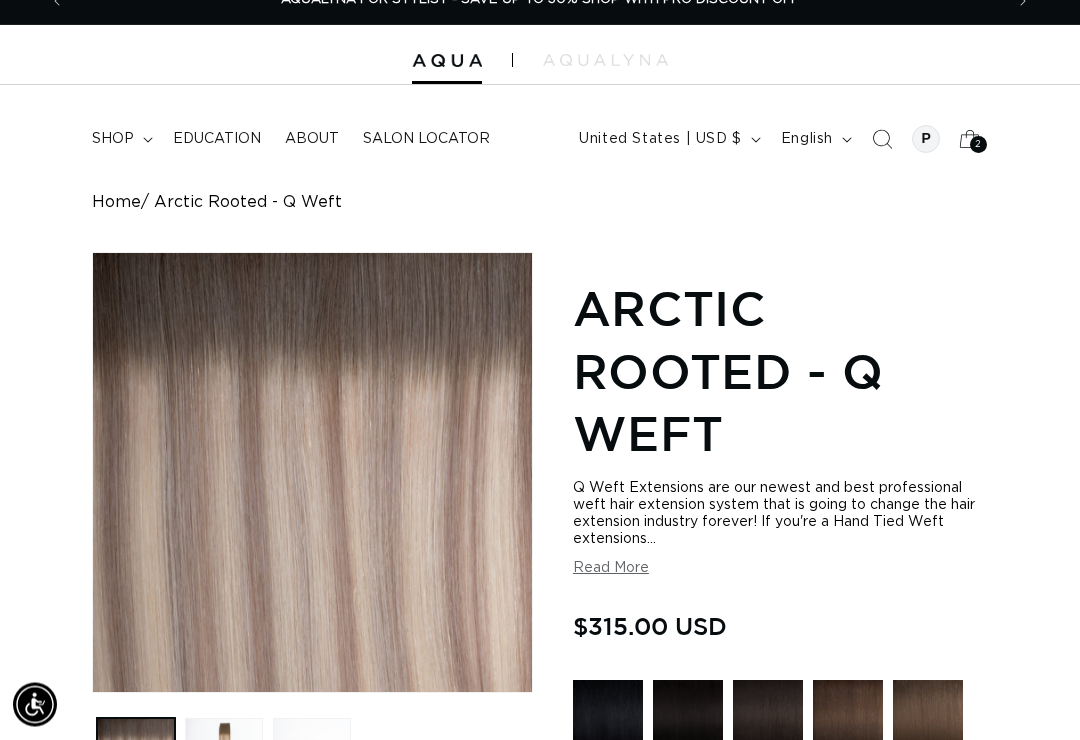 scroll, scrollTop: 0, scrollLeft: 0, axis: both 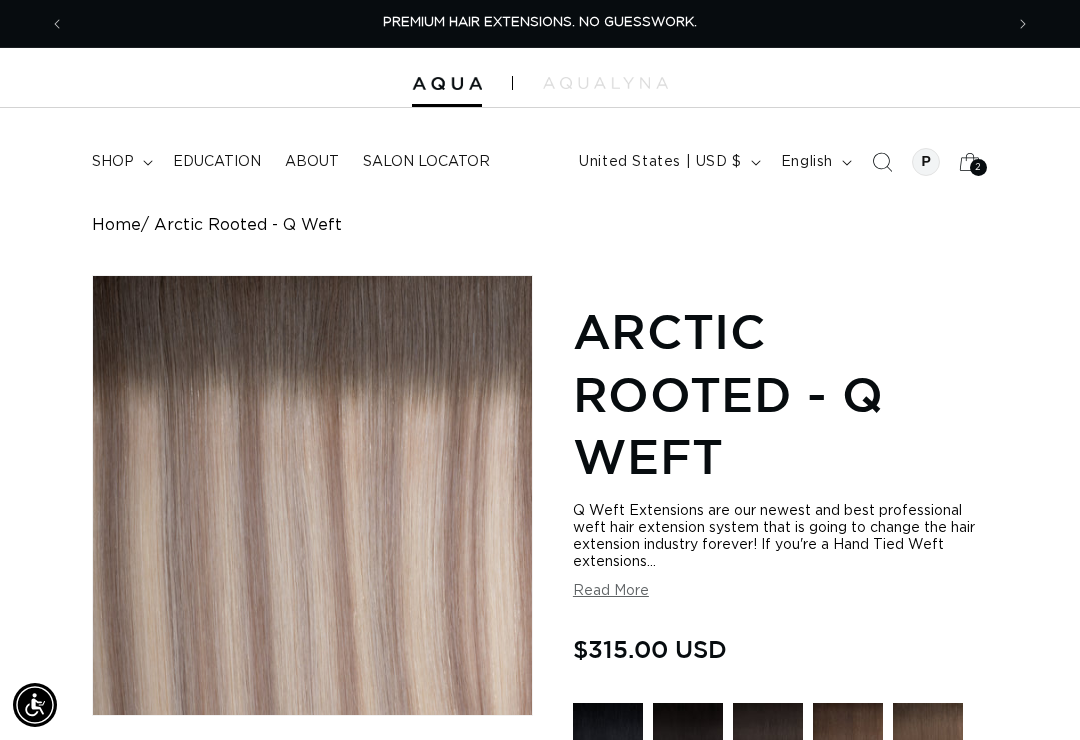 click on "shop" at bounding box center [120, 162] 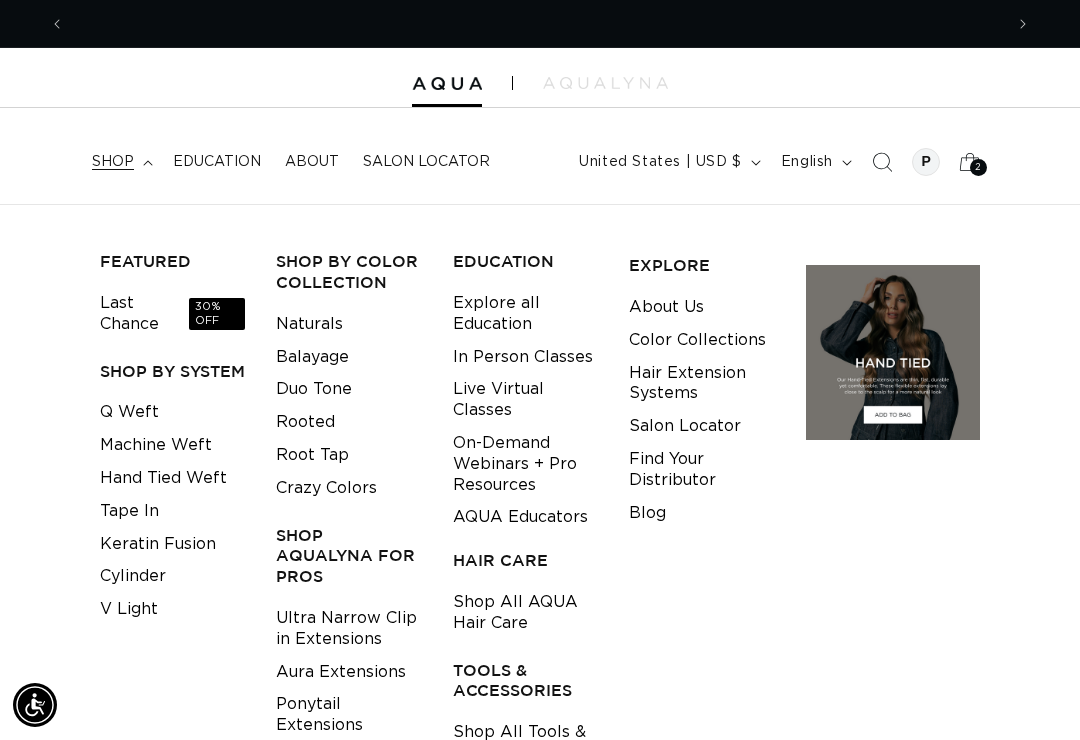 scroll, scrollTop: 0, scrollLeft: 1876, axis: horizontal 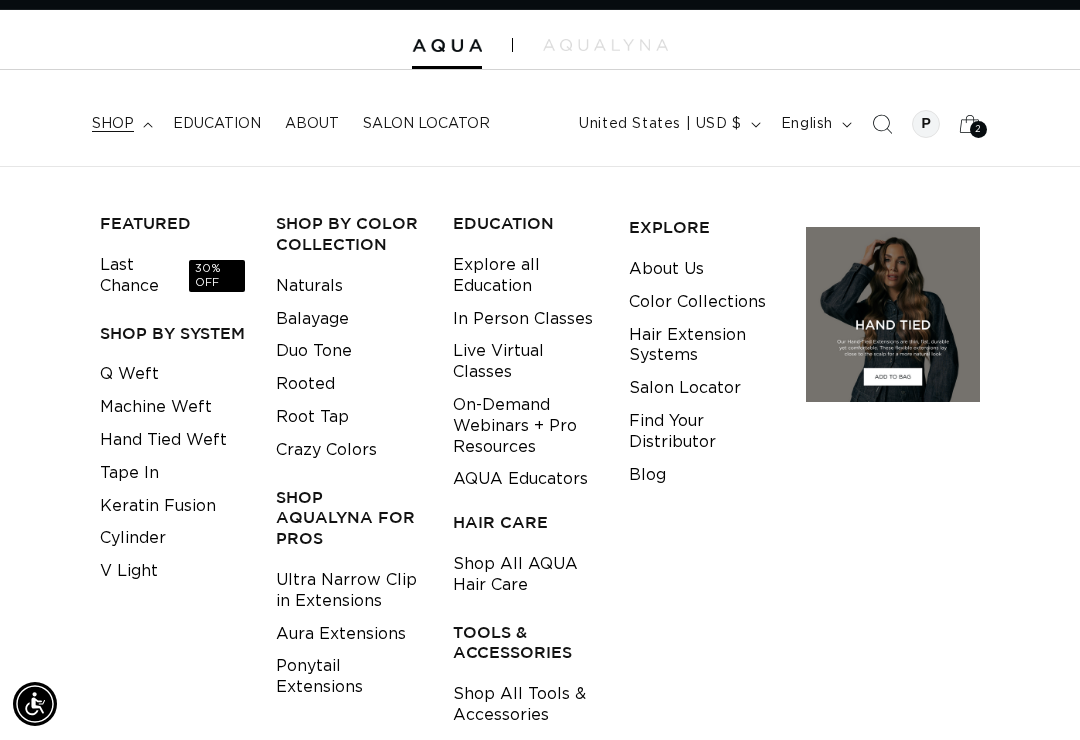 click on "Shop All AQUA Hair Care" at bounding box center [525, 576] 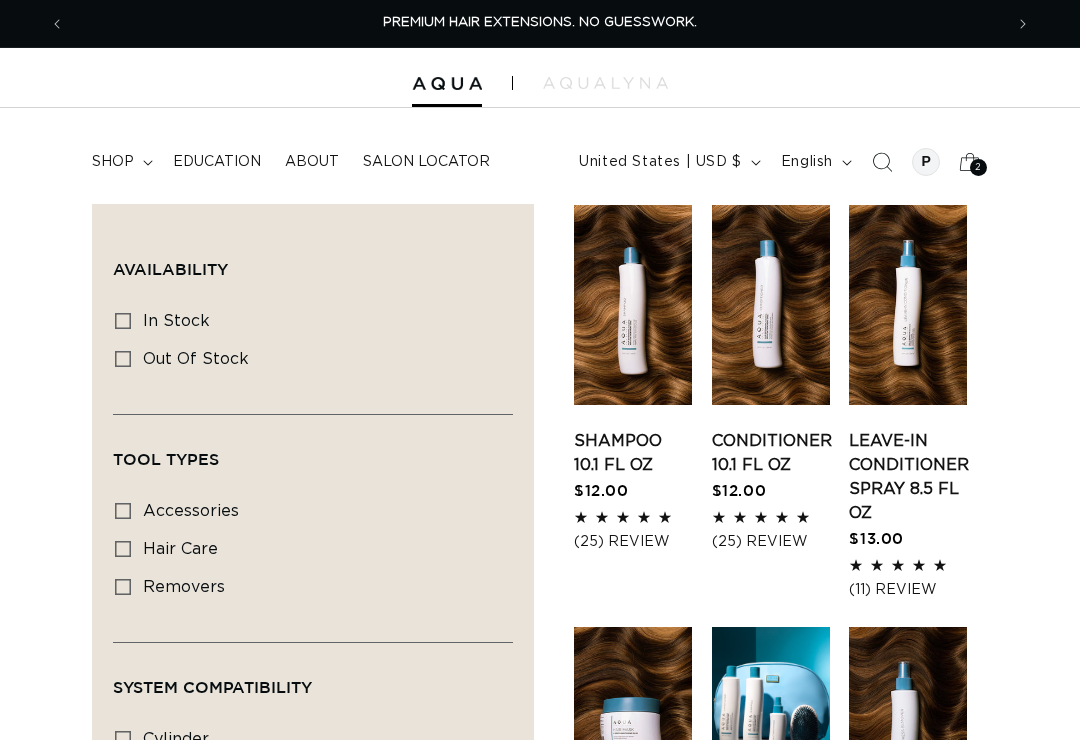 scroll, scrollTop: 0, scrollLeft: 0, axis: both 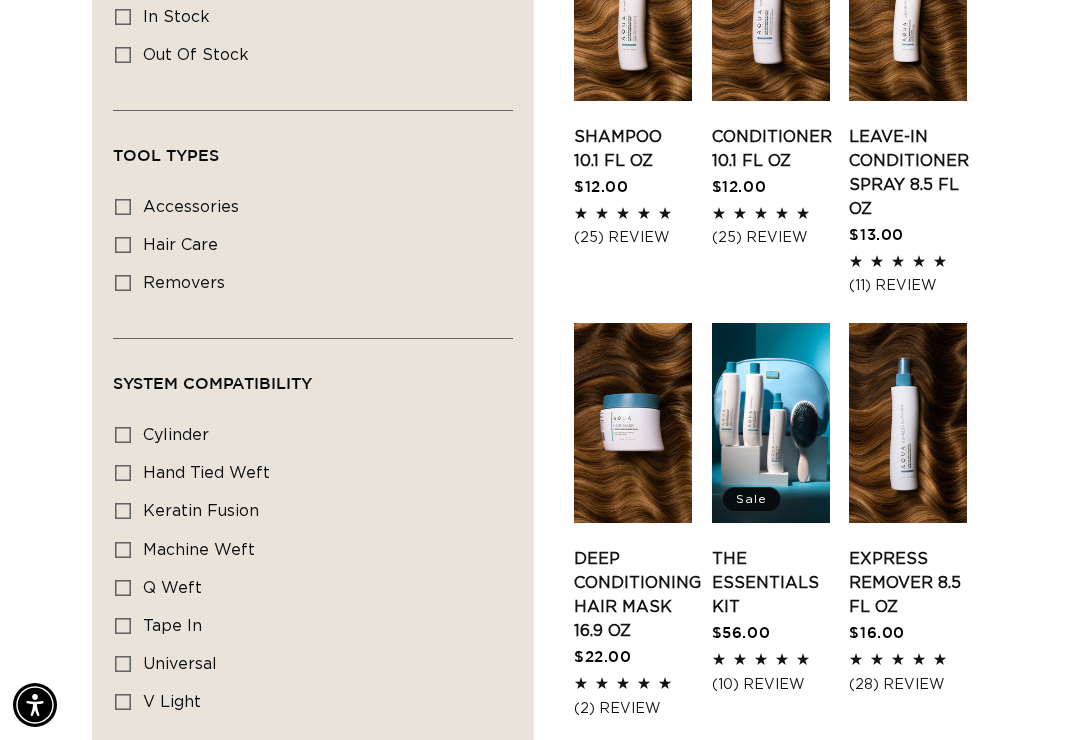 click on "The Essentials Kit" at bounding box center (771, 583) 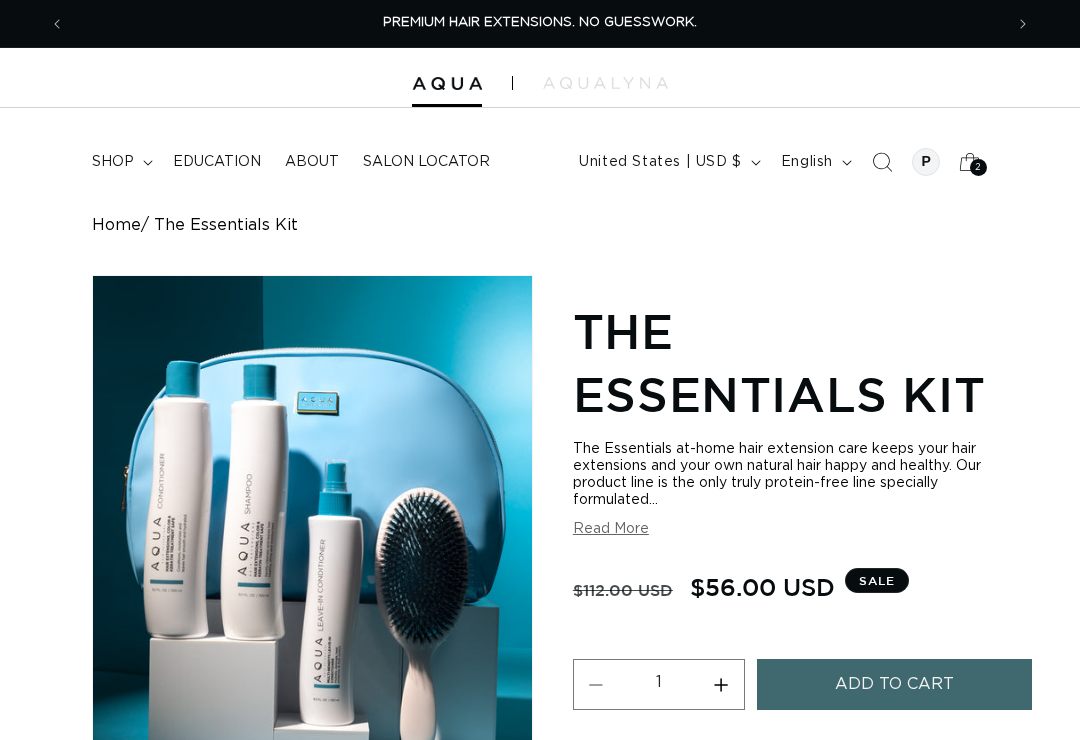 scroll, scrollTop: 0, scrollLeft: 0, axis: both 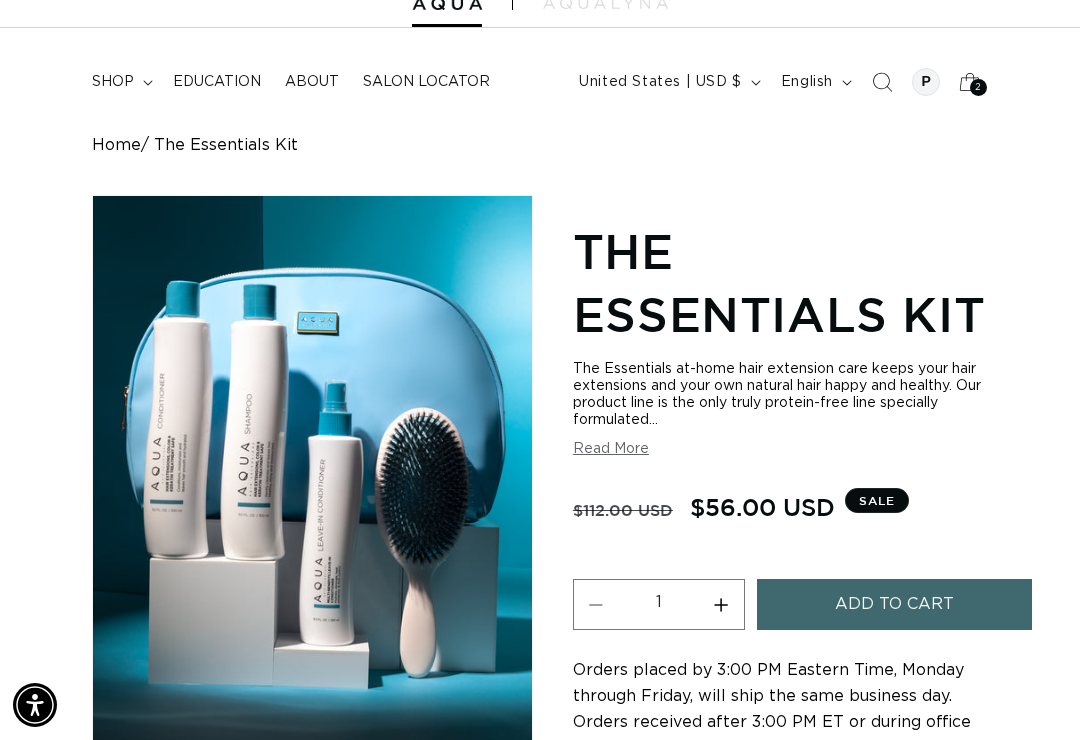 click on "Increase quantity for The Essentials Kit" at bounding box center (721, 604) 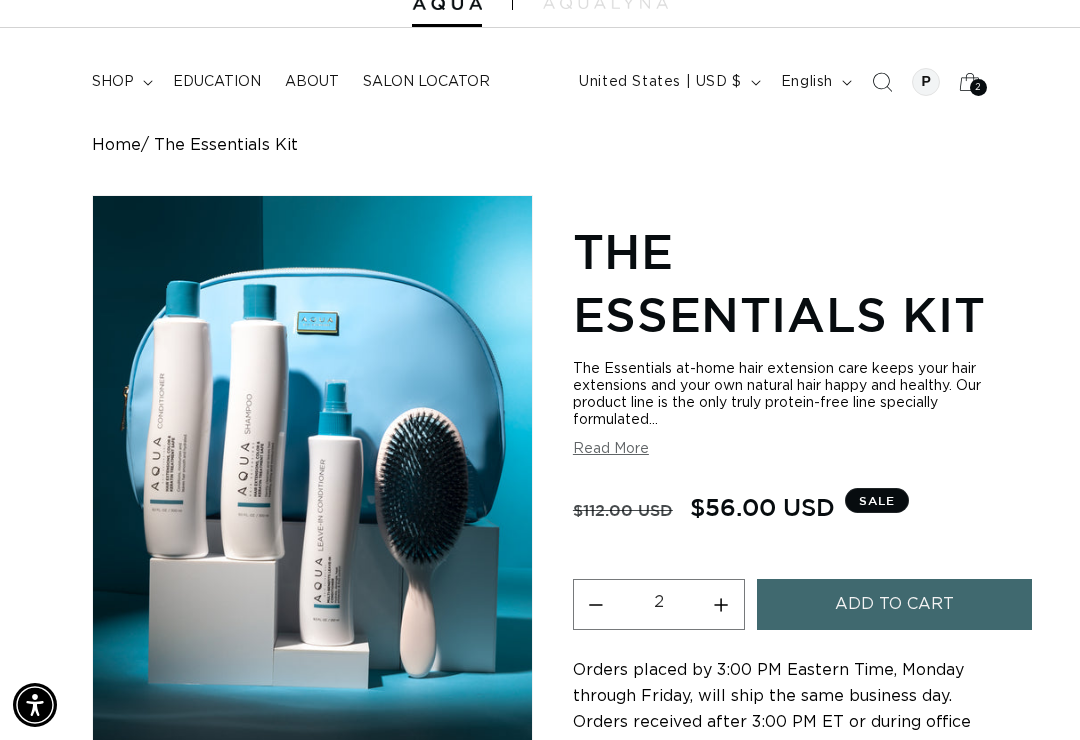 scroll, scrollTop: 0, scrollLeft: 1876, axis: horizontal 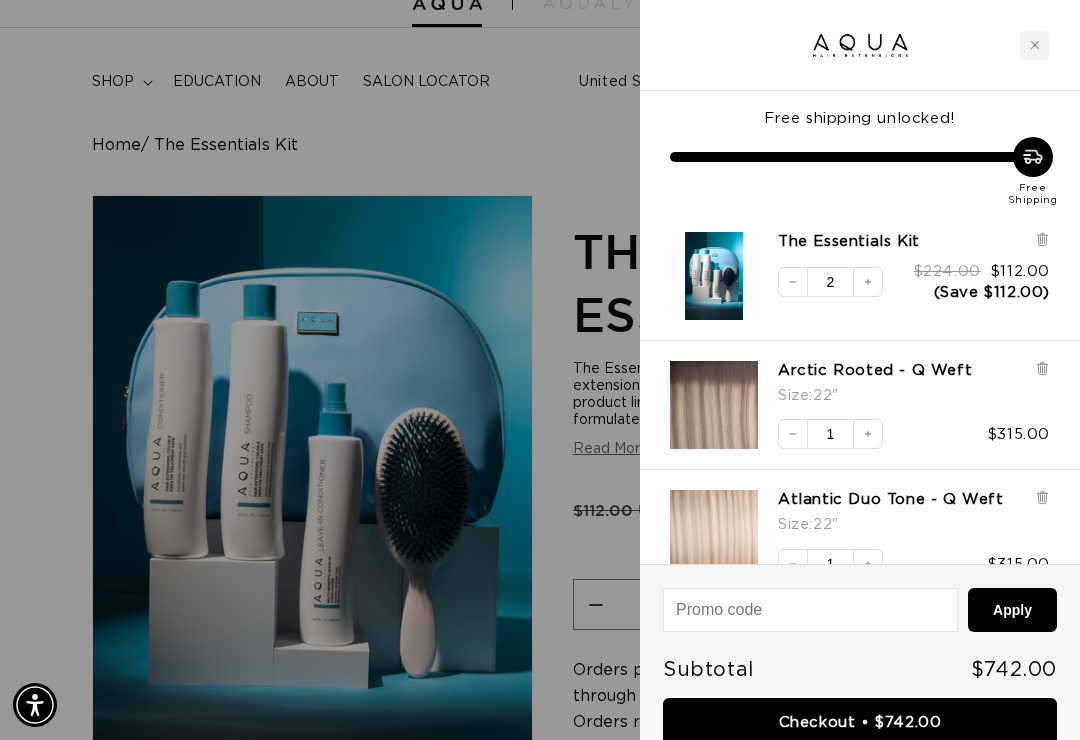 click at bounding box center (1035, 45) 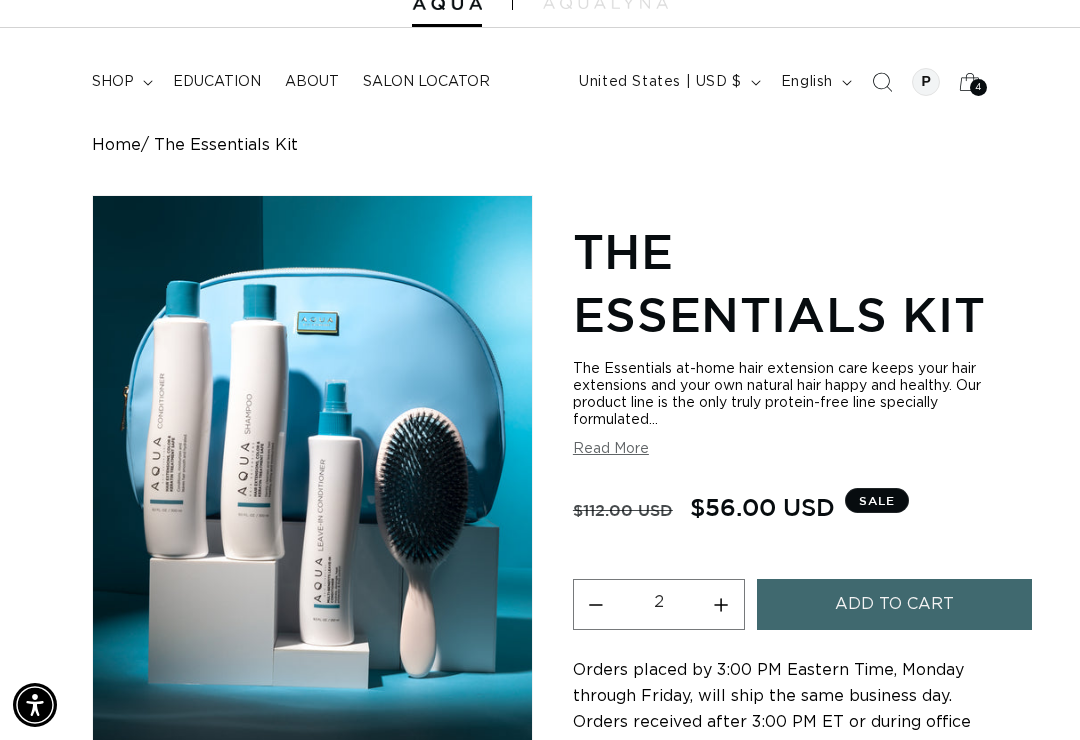 click on "4" at bounding box center [978, 87] 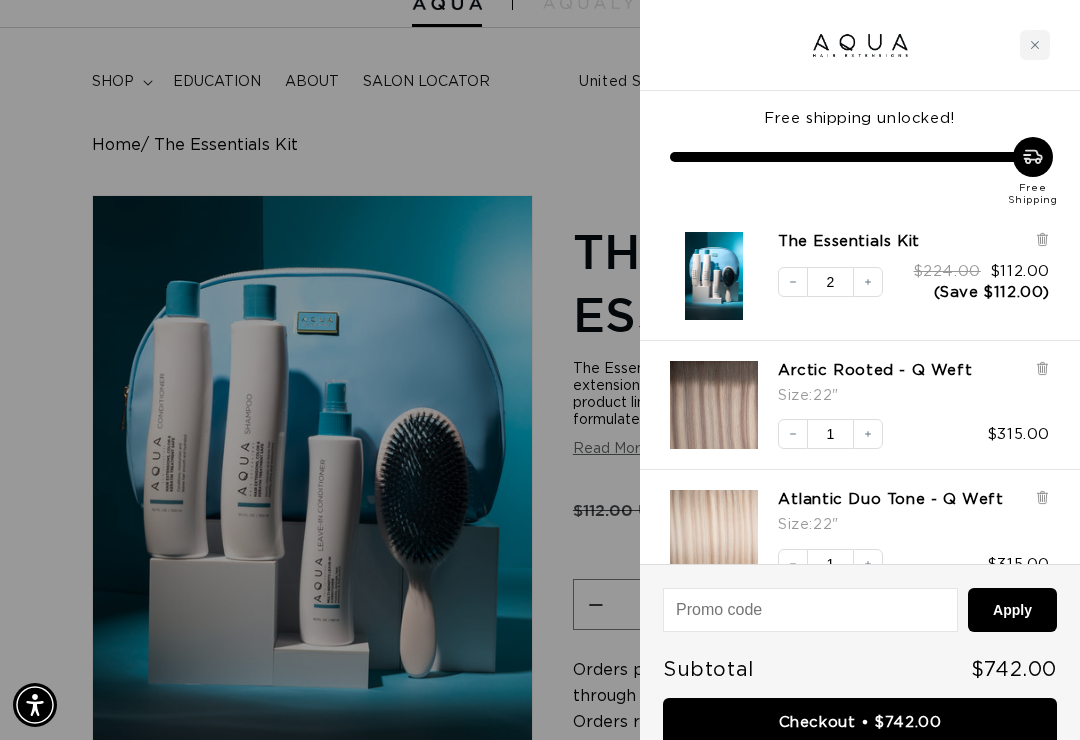 click at bounding box center (1035, 45) 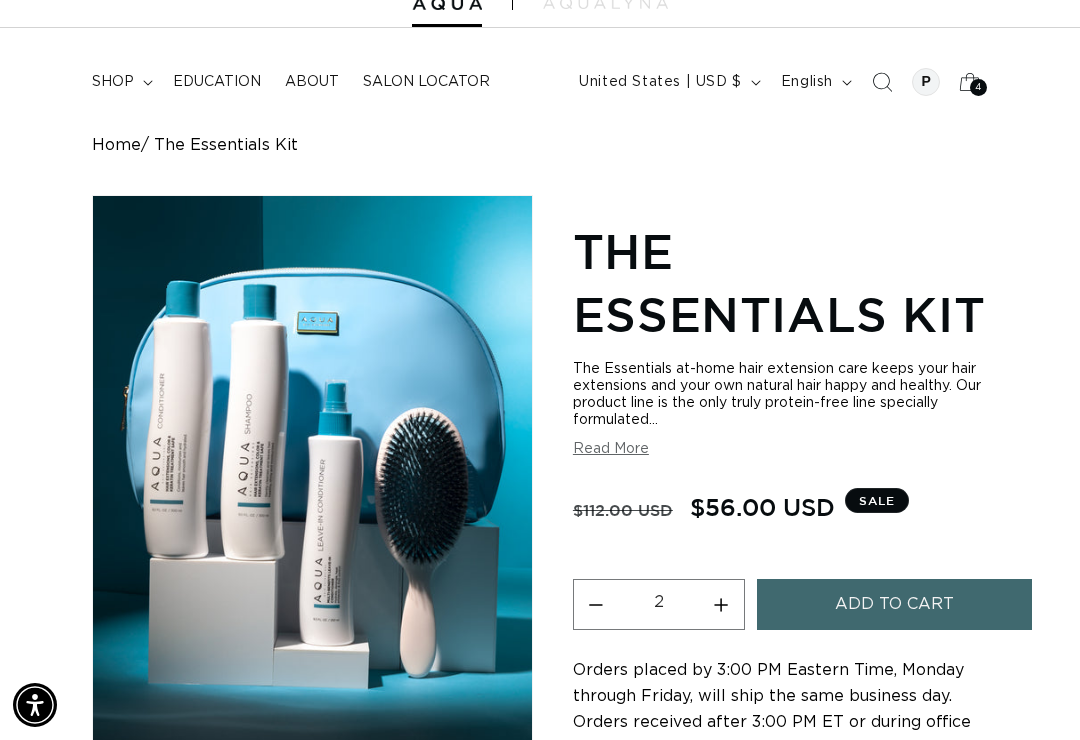 scroll, scrollTop: 0, scrollLeft: 0, axis: both 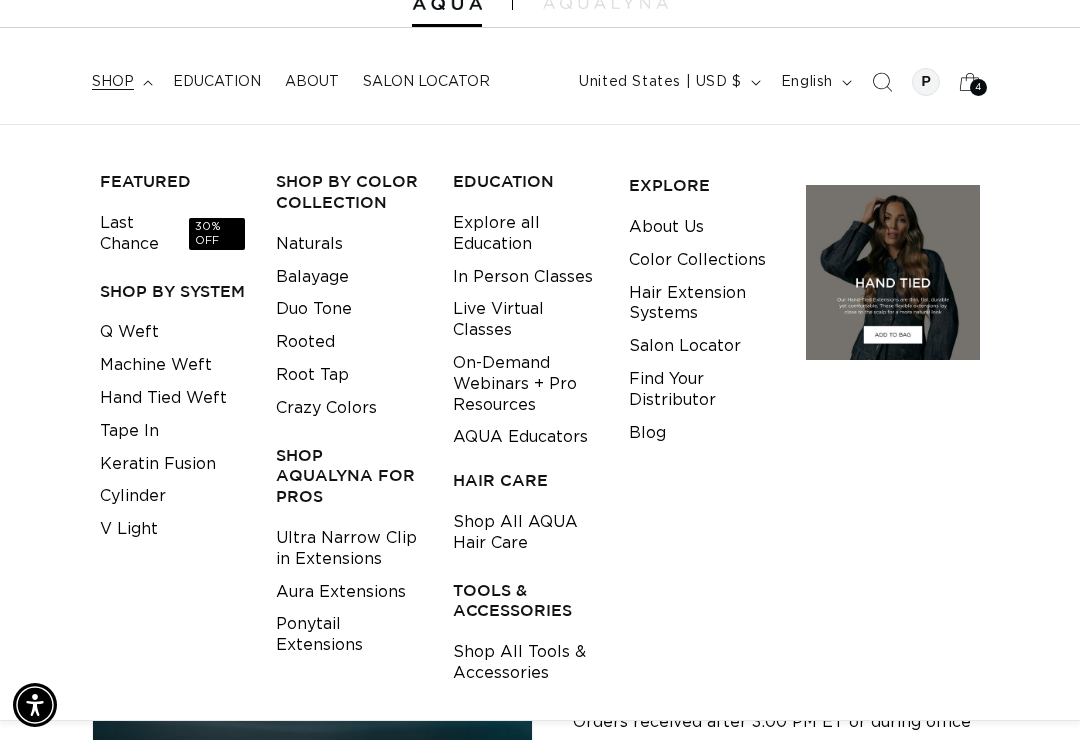 click on "Q Weft" at bounding box center [129, 332] 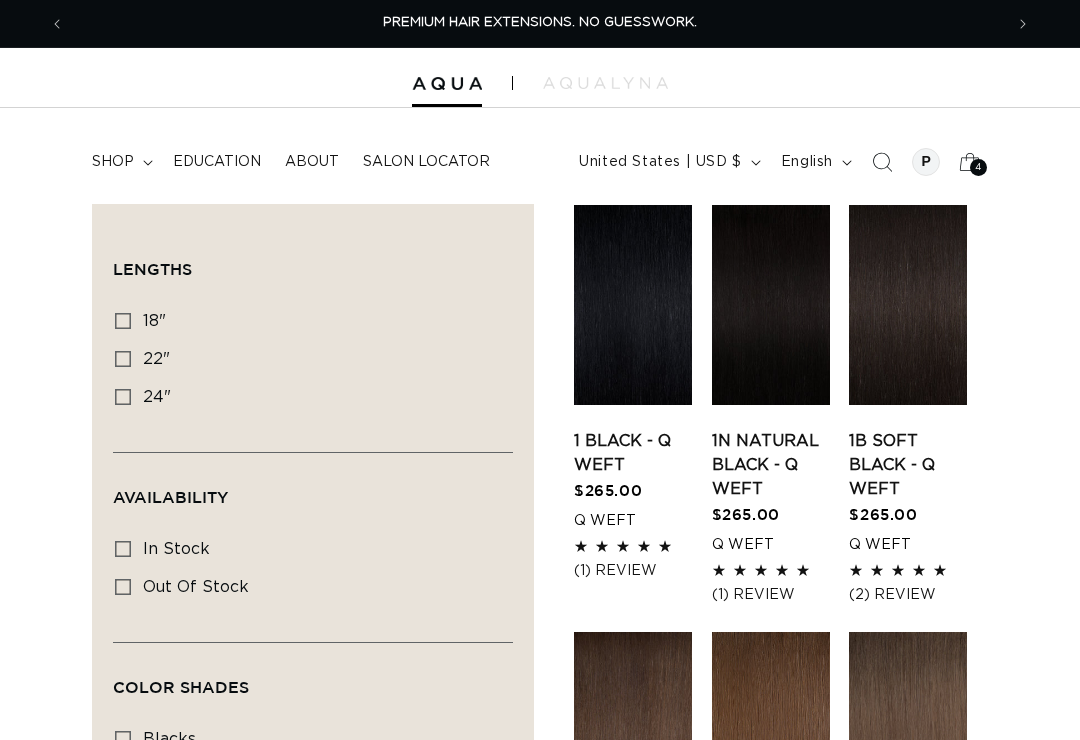 scroll, scrollTop: 0, scrollLeft: 0, axis: both 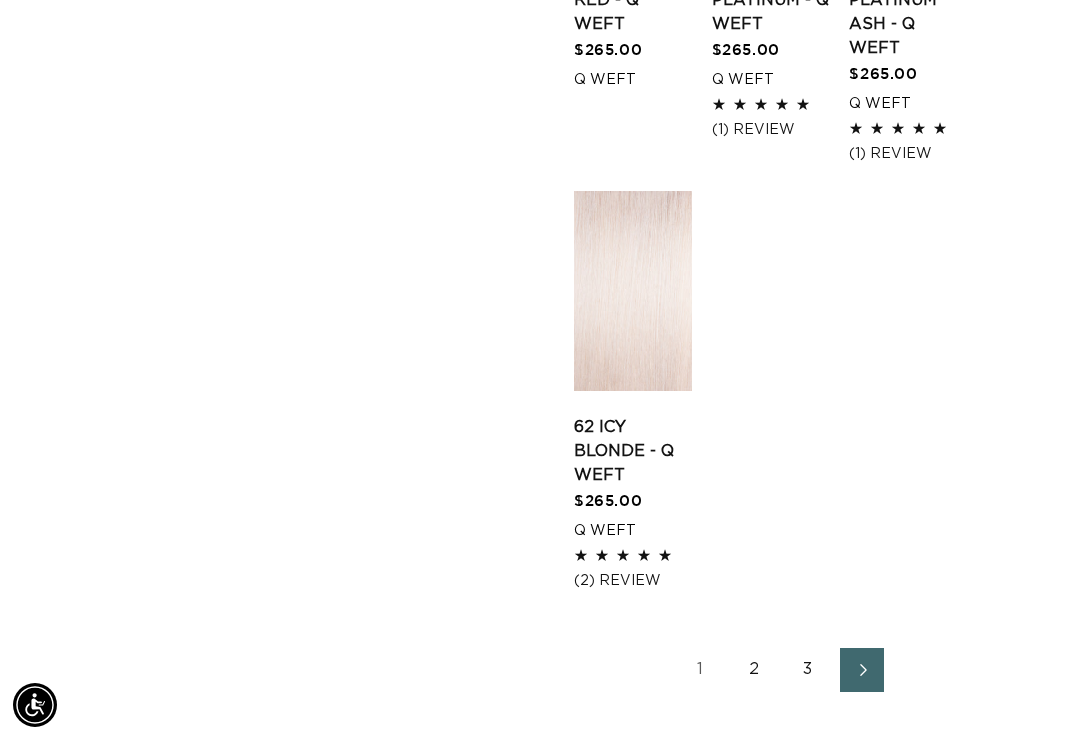 click on "2" at bounding box center (754, 670) 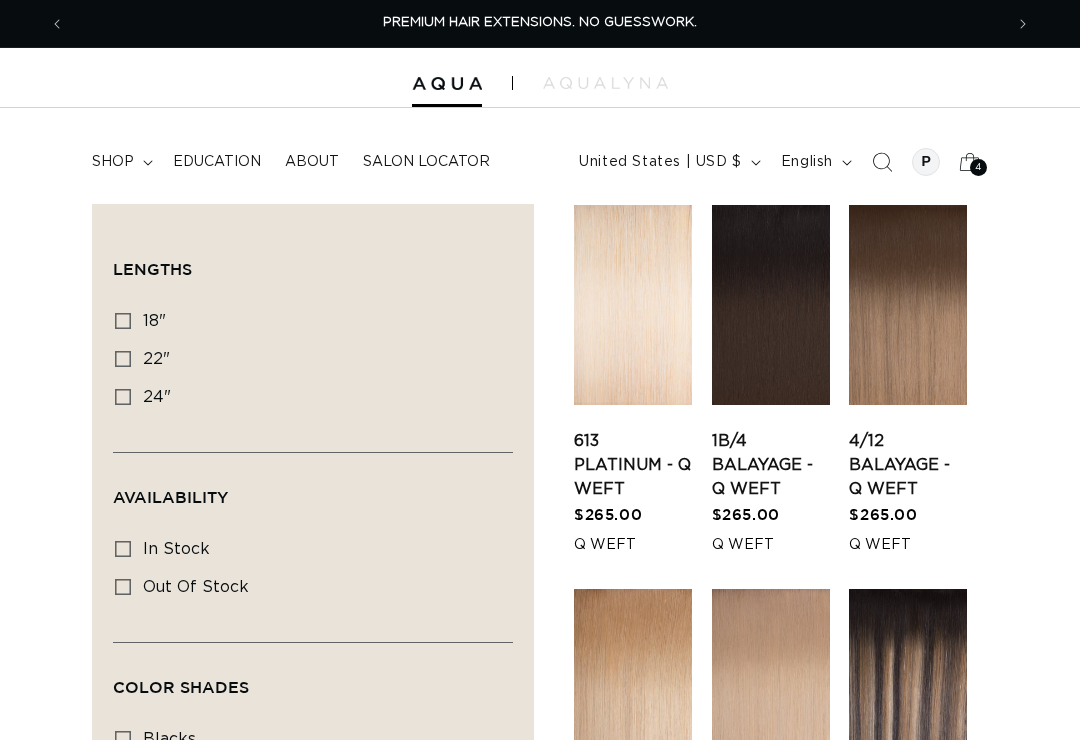 scroll, scrollTop: 0, scrollLeft: 0, axis: both 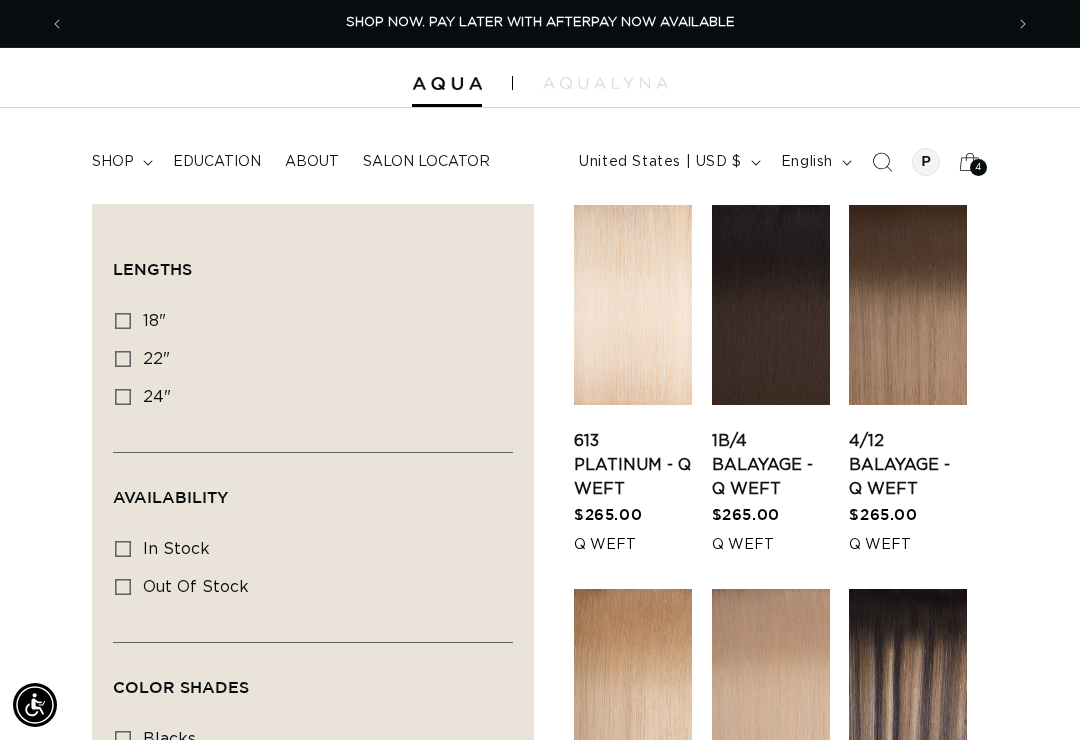 click on "1B/4 Balayage - Q Weft" at bounding box center (771, 465) 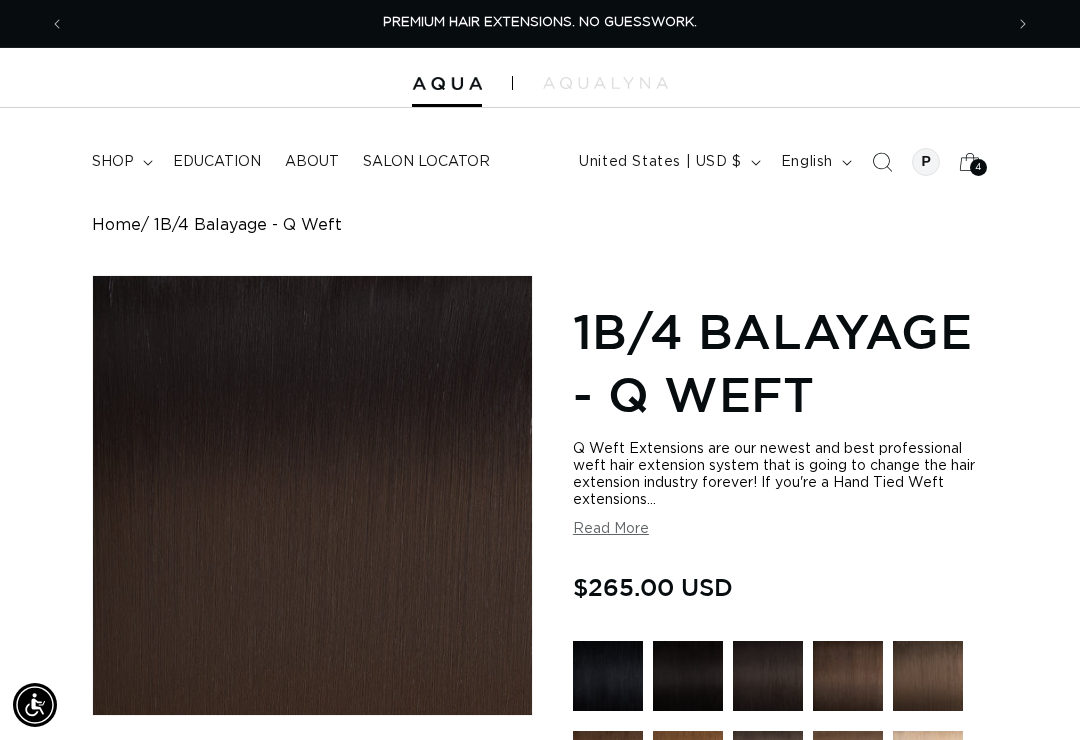 scroll, scrollTop: 875, scrollLeft: 0, axis: vertical 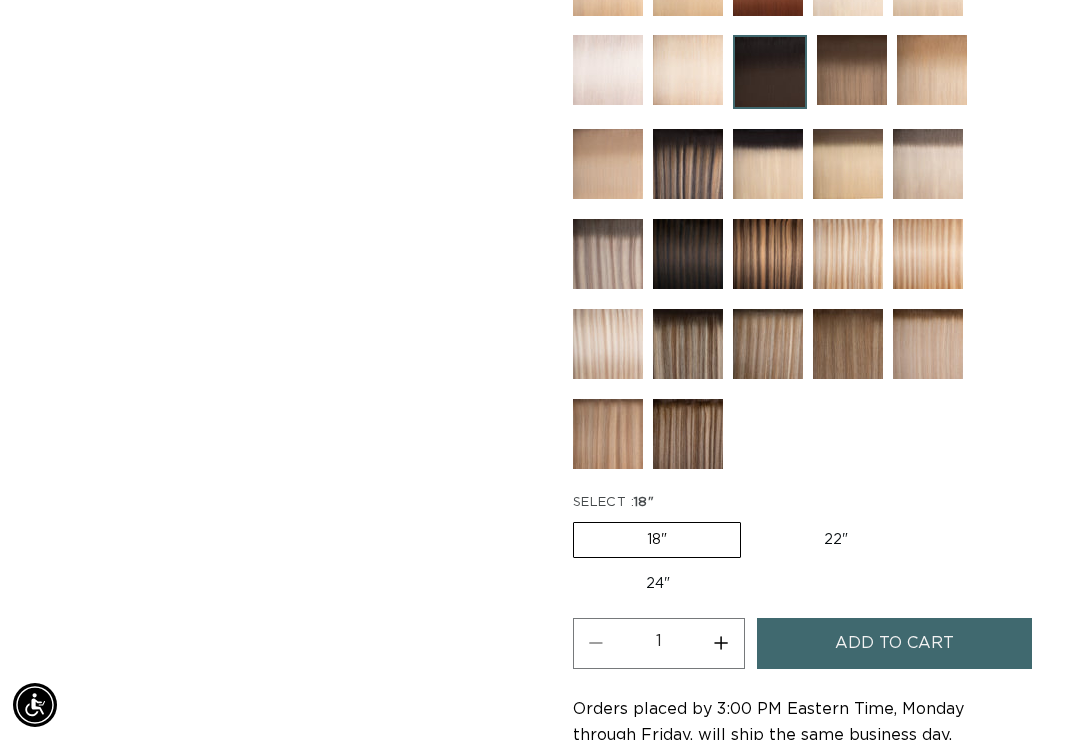 click on "Add to cart" at bounding box center (894, 643) 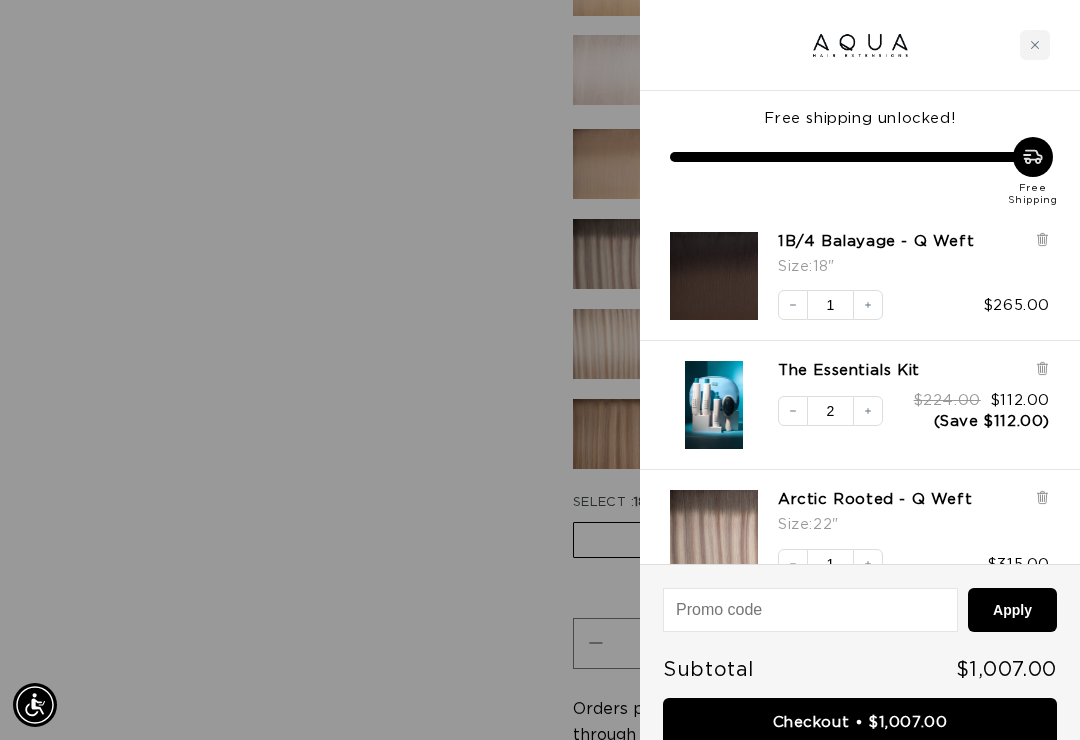 scroll, scrollTop: 0, scrollLeft: 938, axis: horizontal 